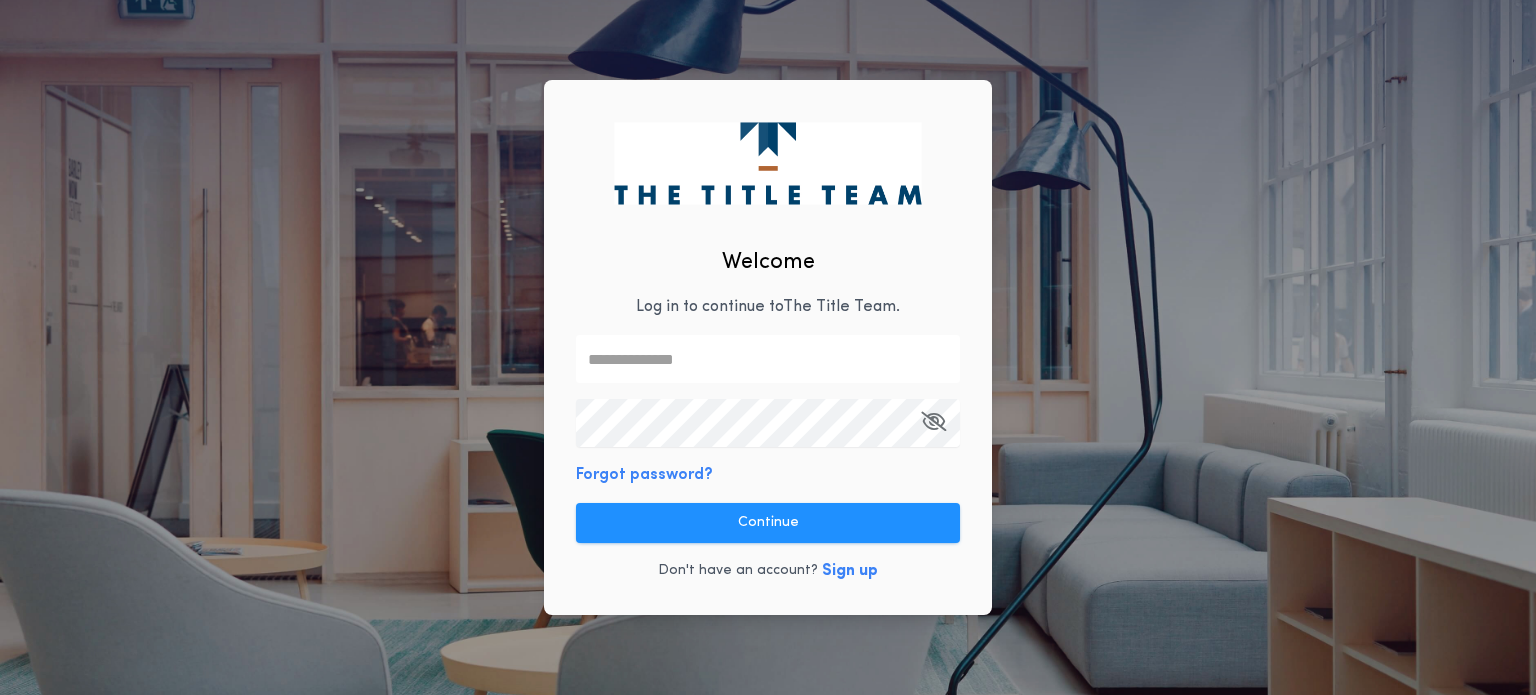 scroll, scrollTop: 0, scrollLeft: 0, axis: both 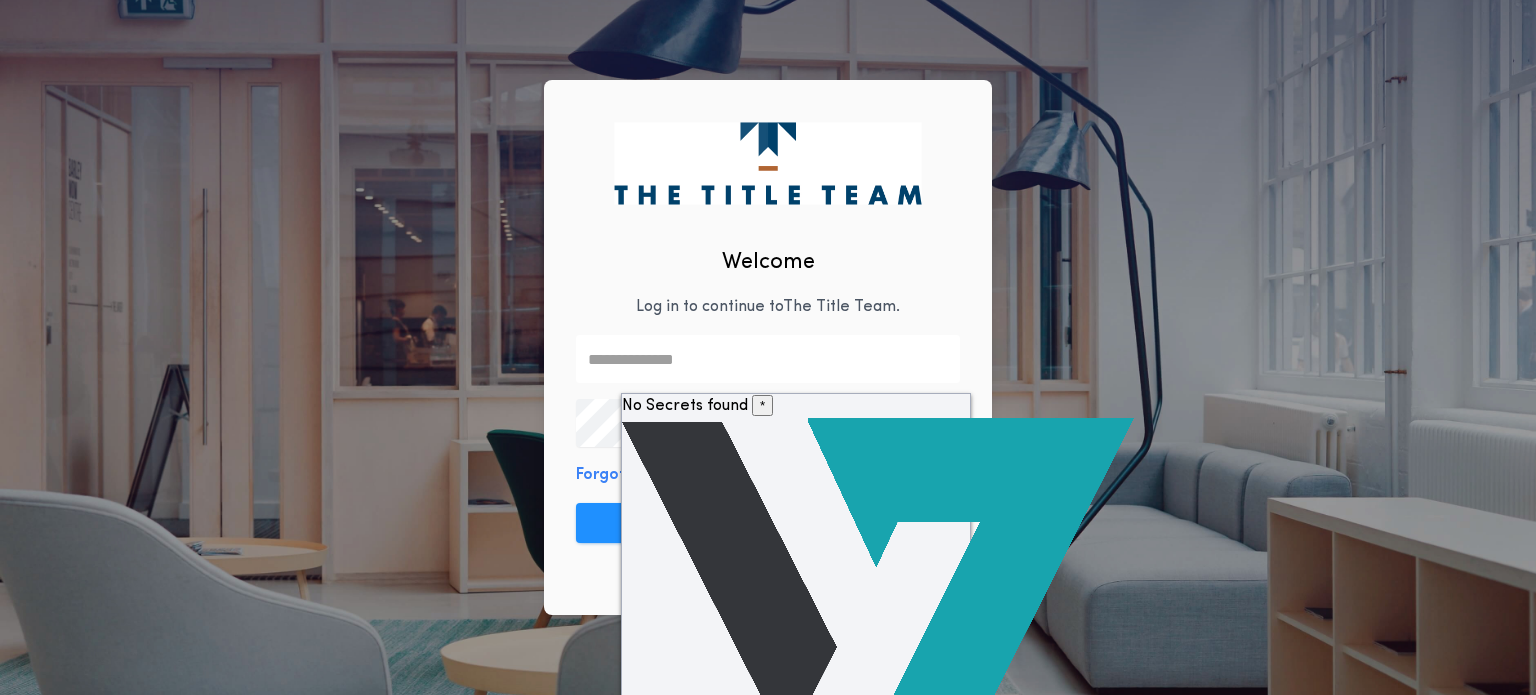 click on "Welcome Log in to continue to  The Title Team . Forgot password? Continue Don't have an account? Sign up" at bounding box center [768, 347] 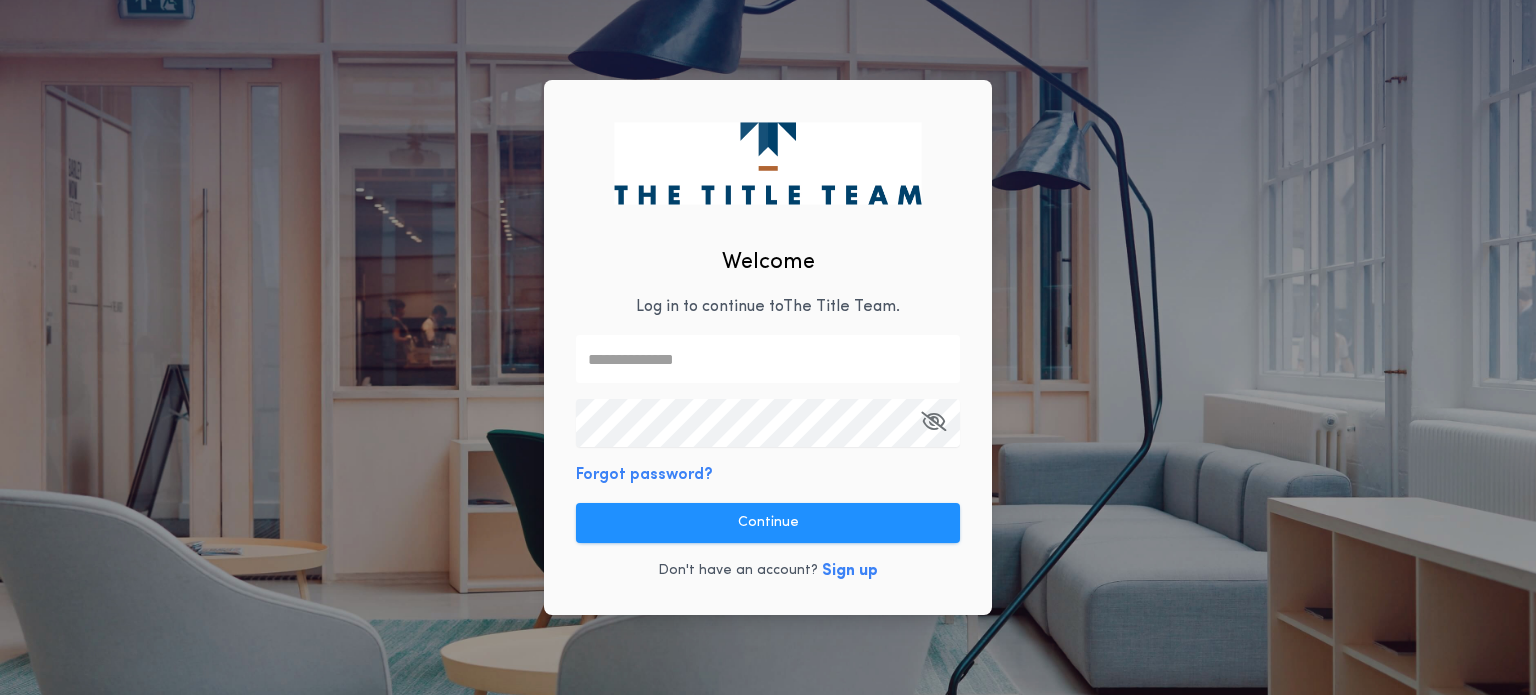 click at bounding box center [768, 359] 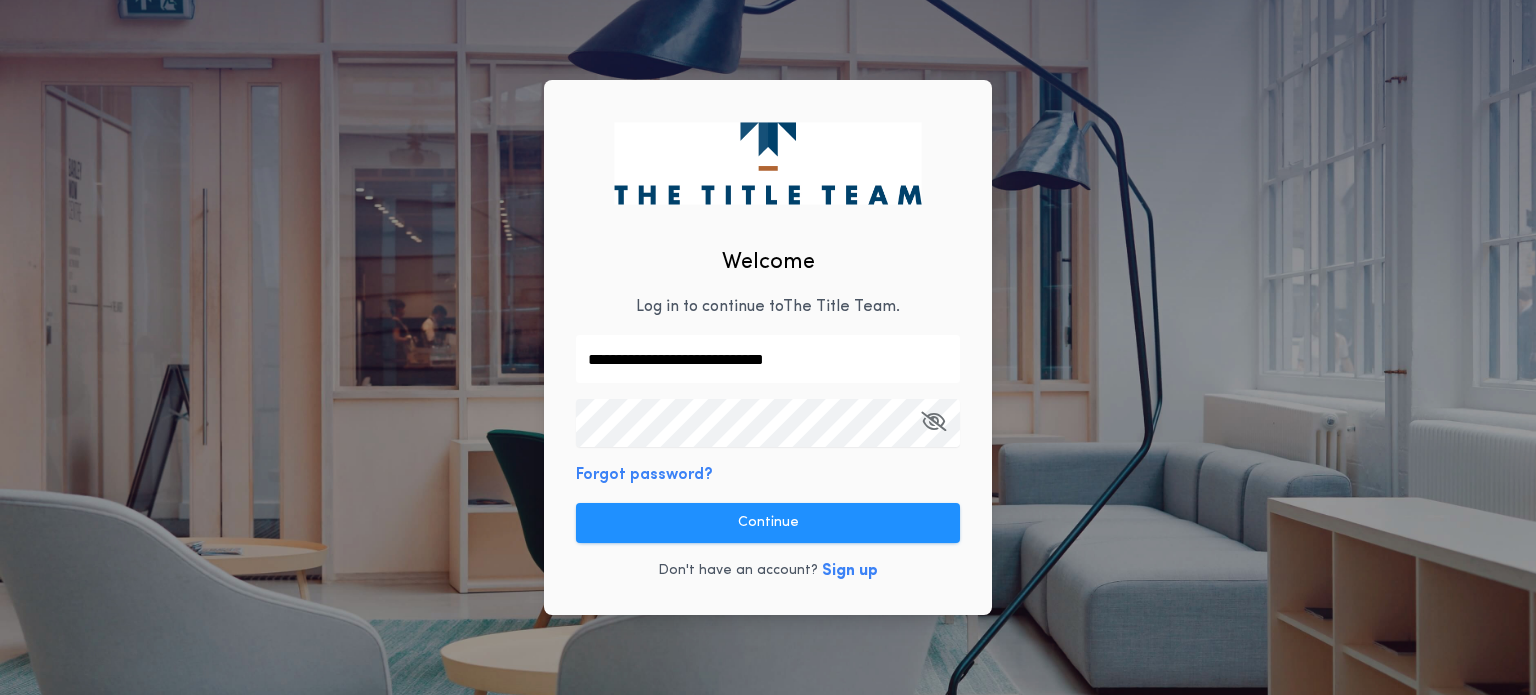 type on "**********" 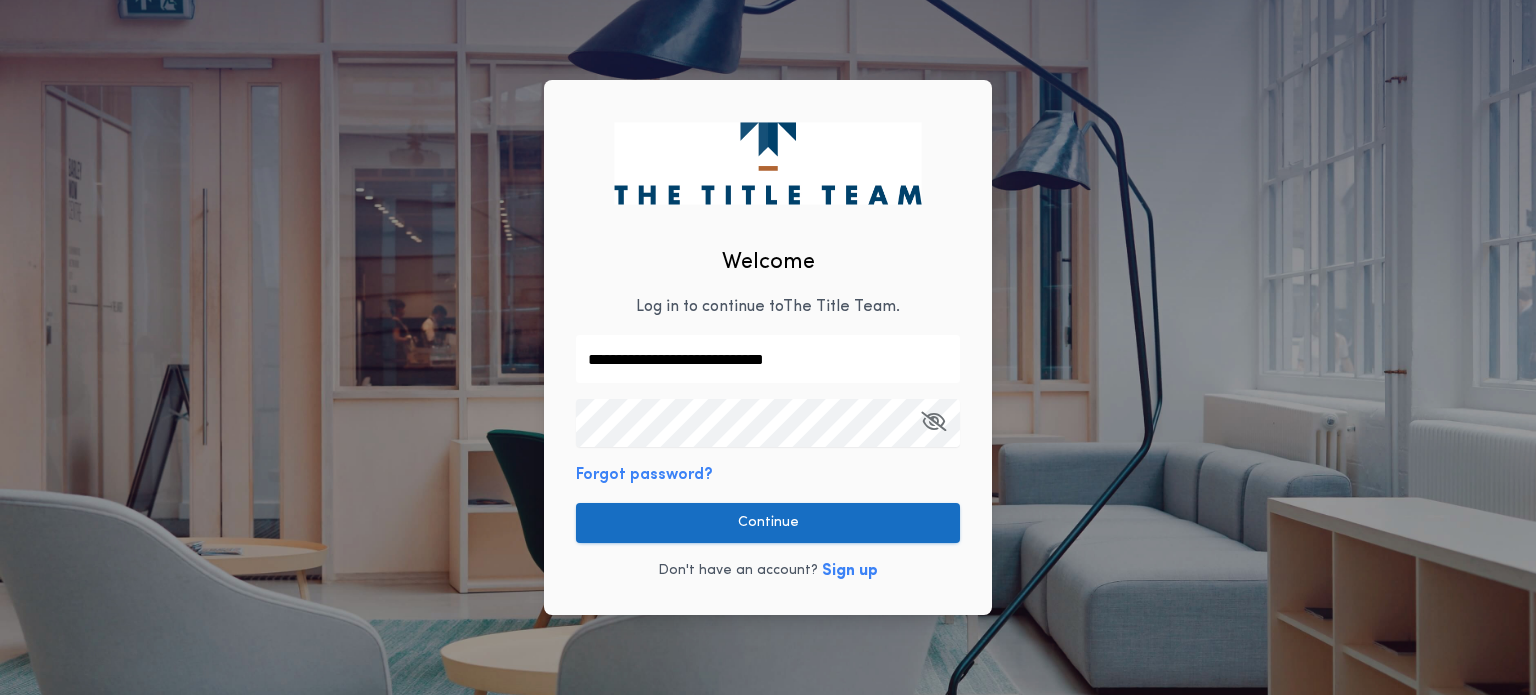 click on "Continue" at bounding box center [768, 523] 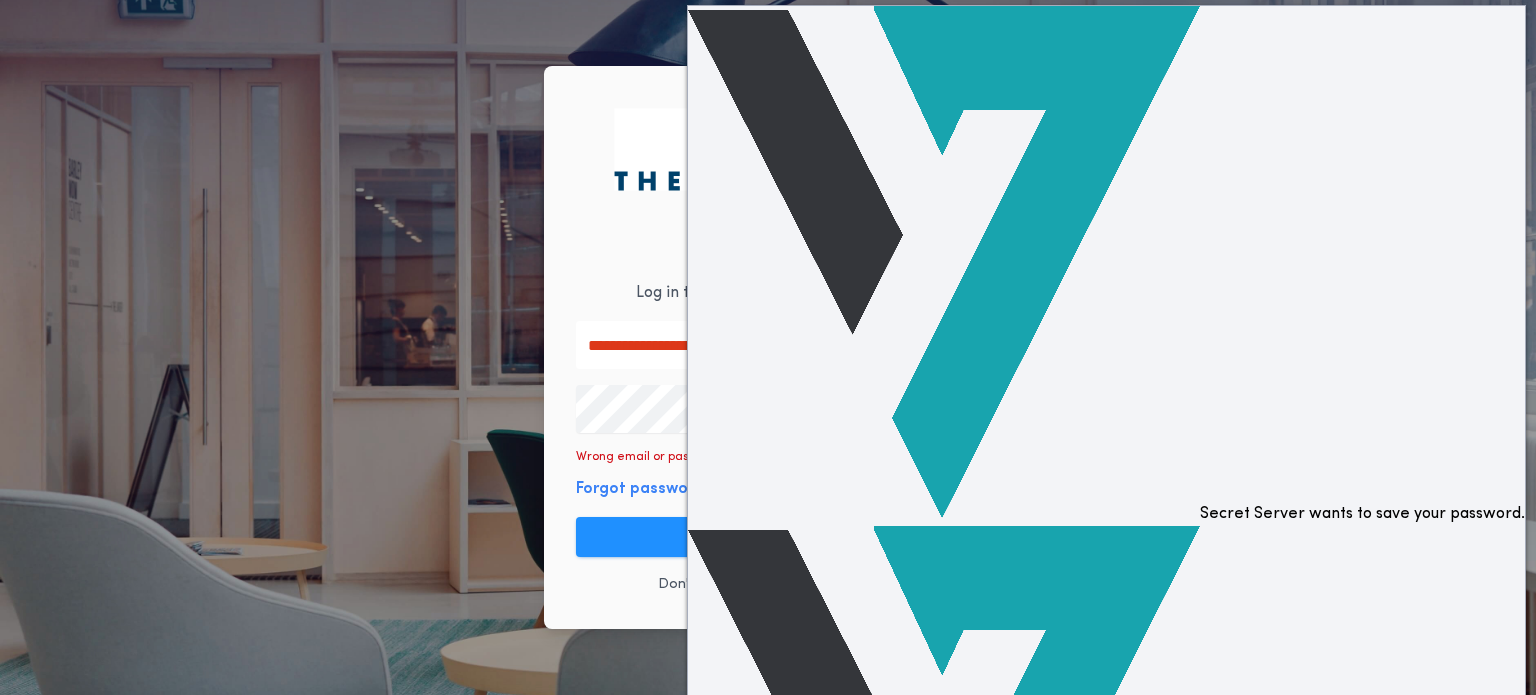 click on "Not Now" at bounding box center [721, 1081] 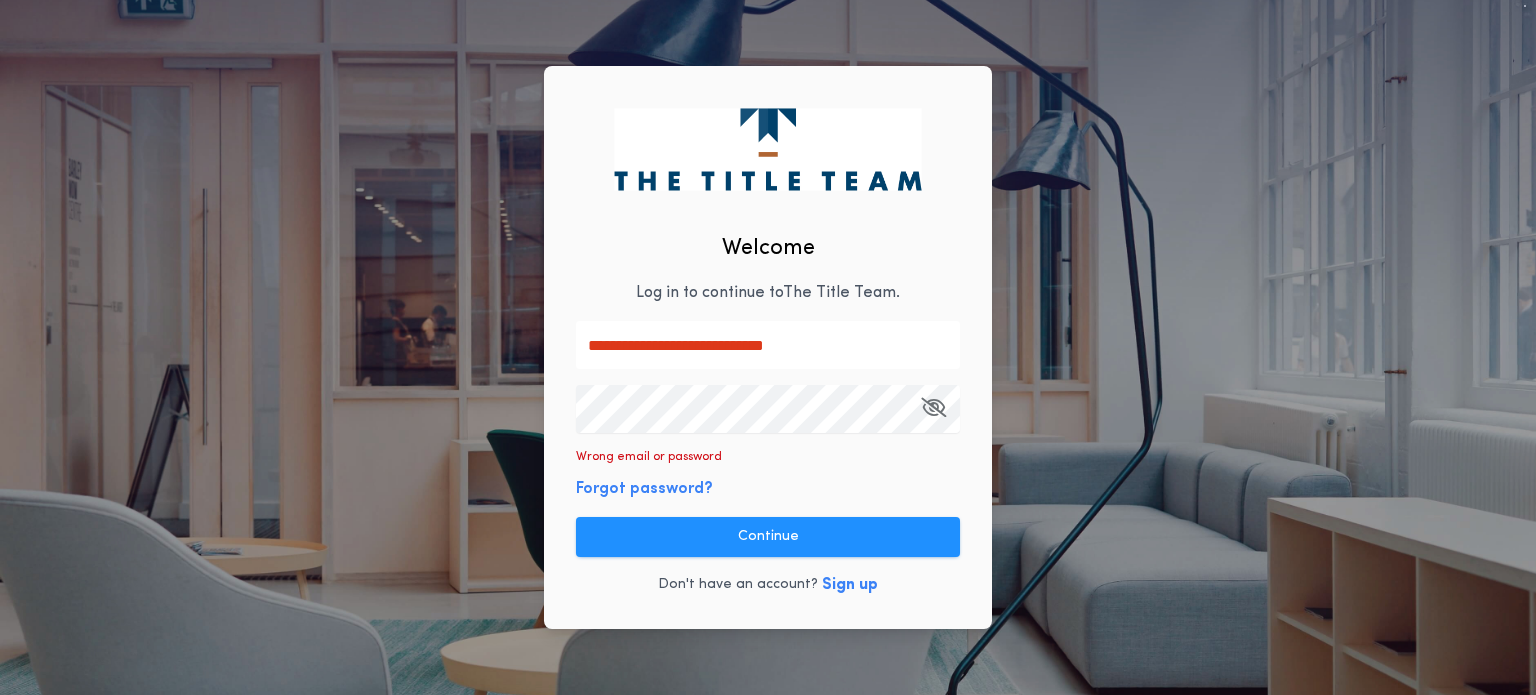 click on "**********" at bounding box center [768, 347] 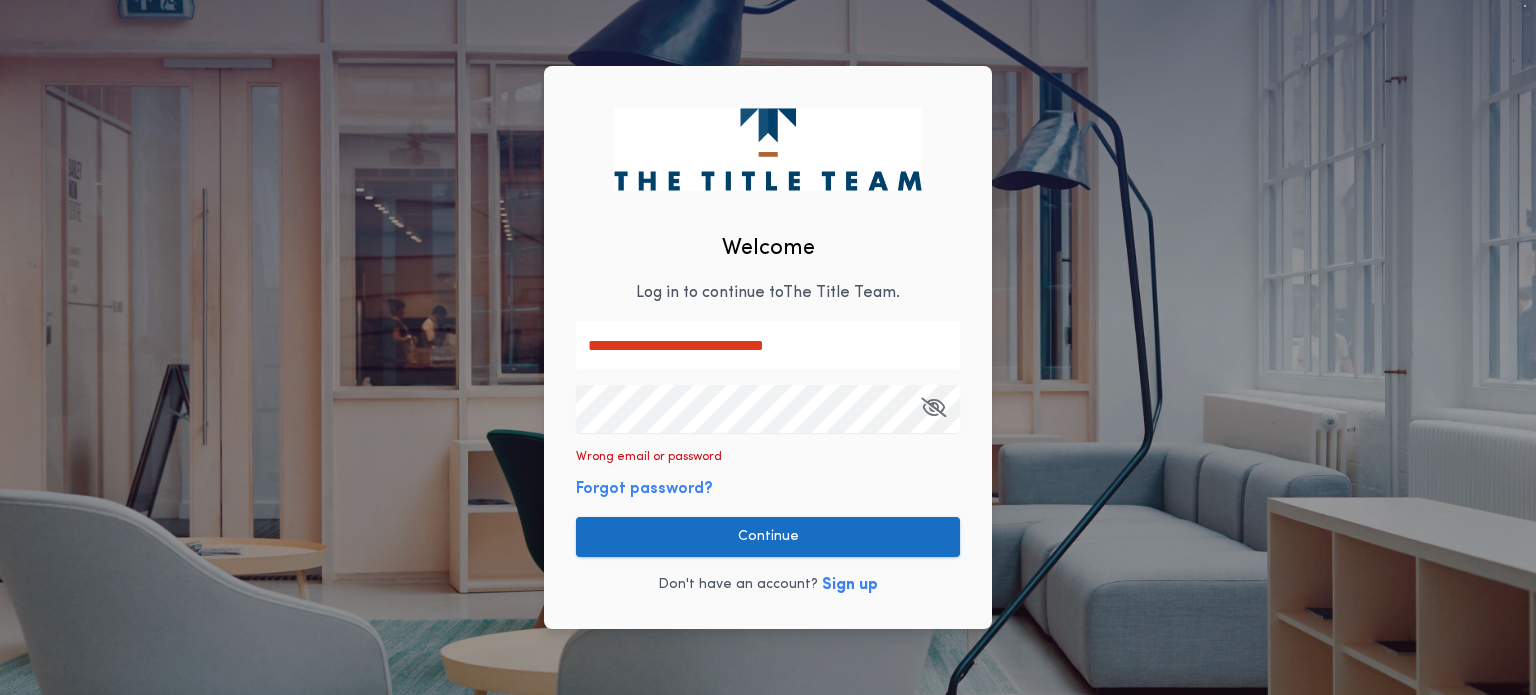 click on "Continue" at bounding box center (768, 537) 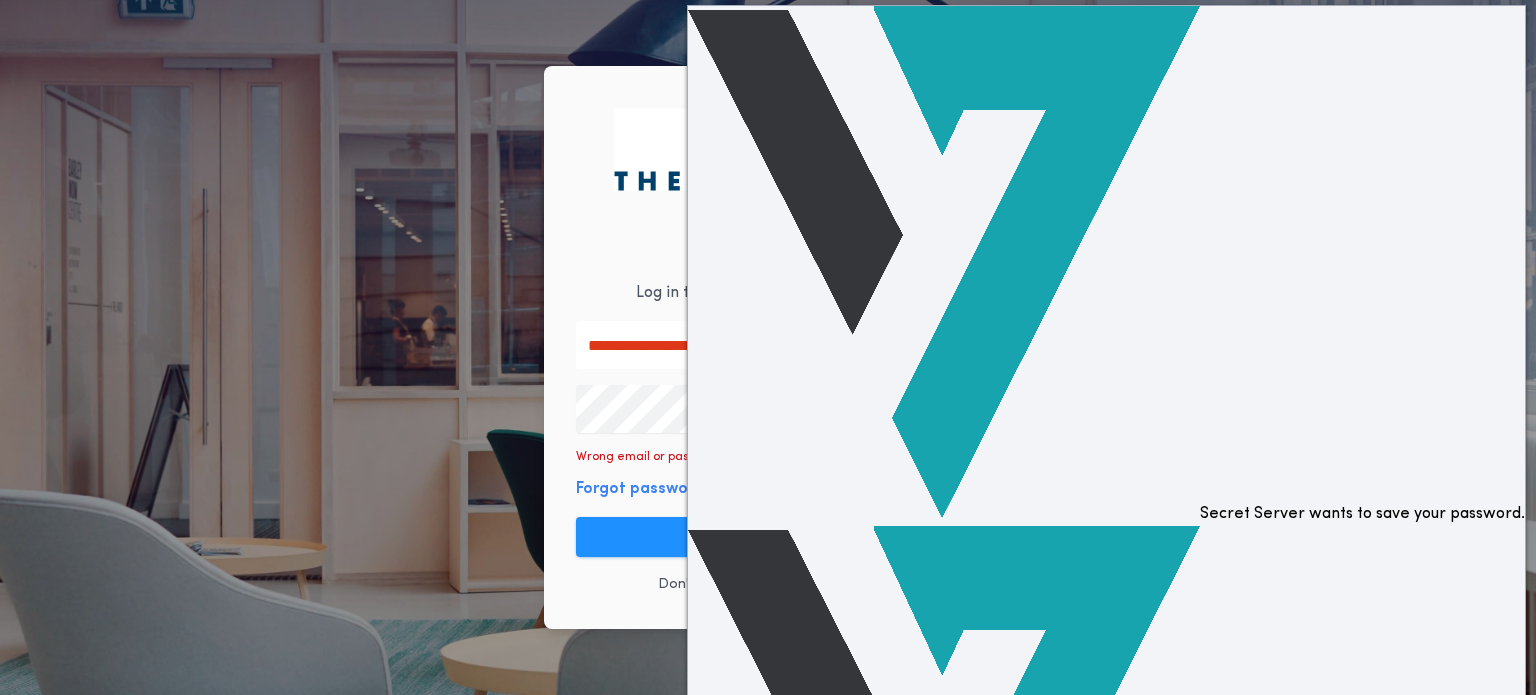 click on "Forgot password?" at bounding box center [644, 489] 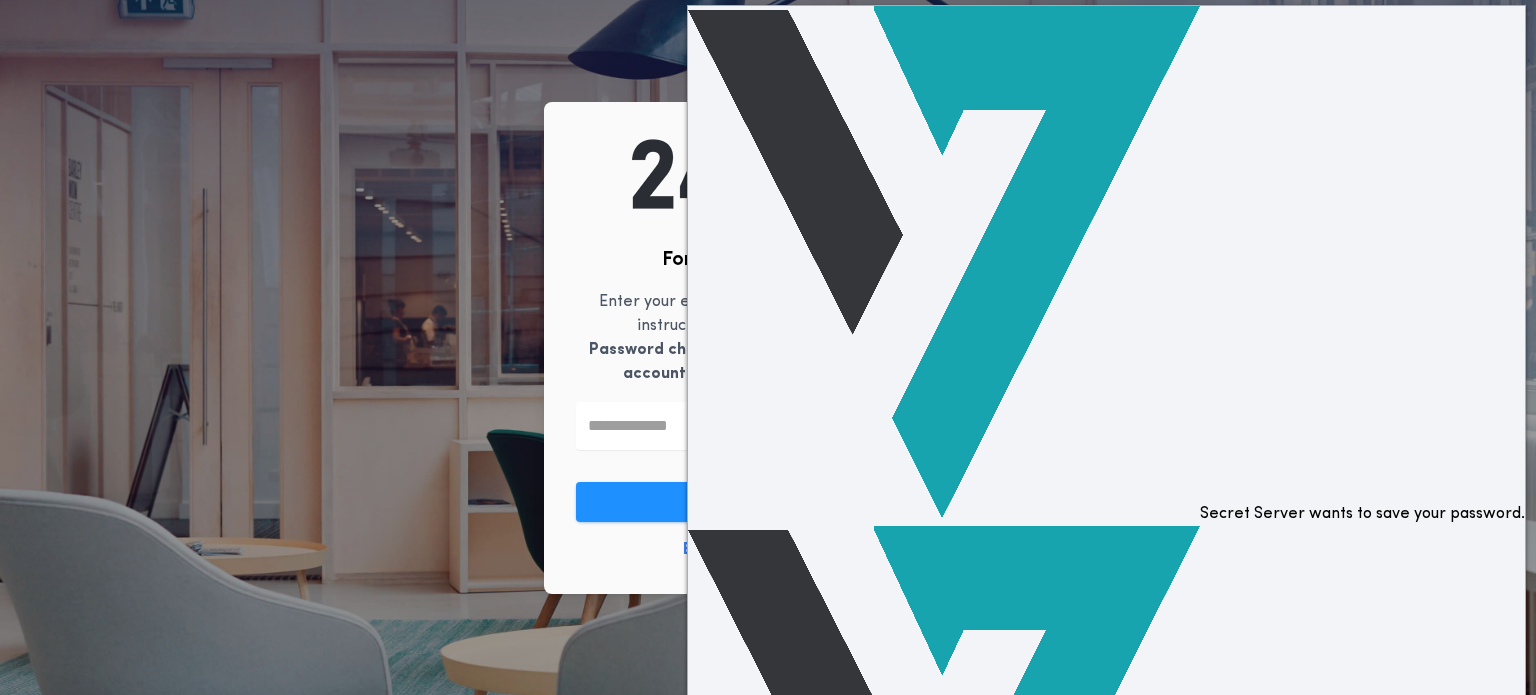 click at bounding box center [768, 426] 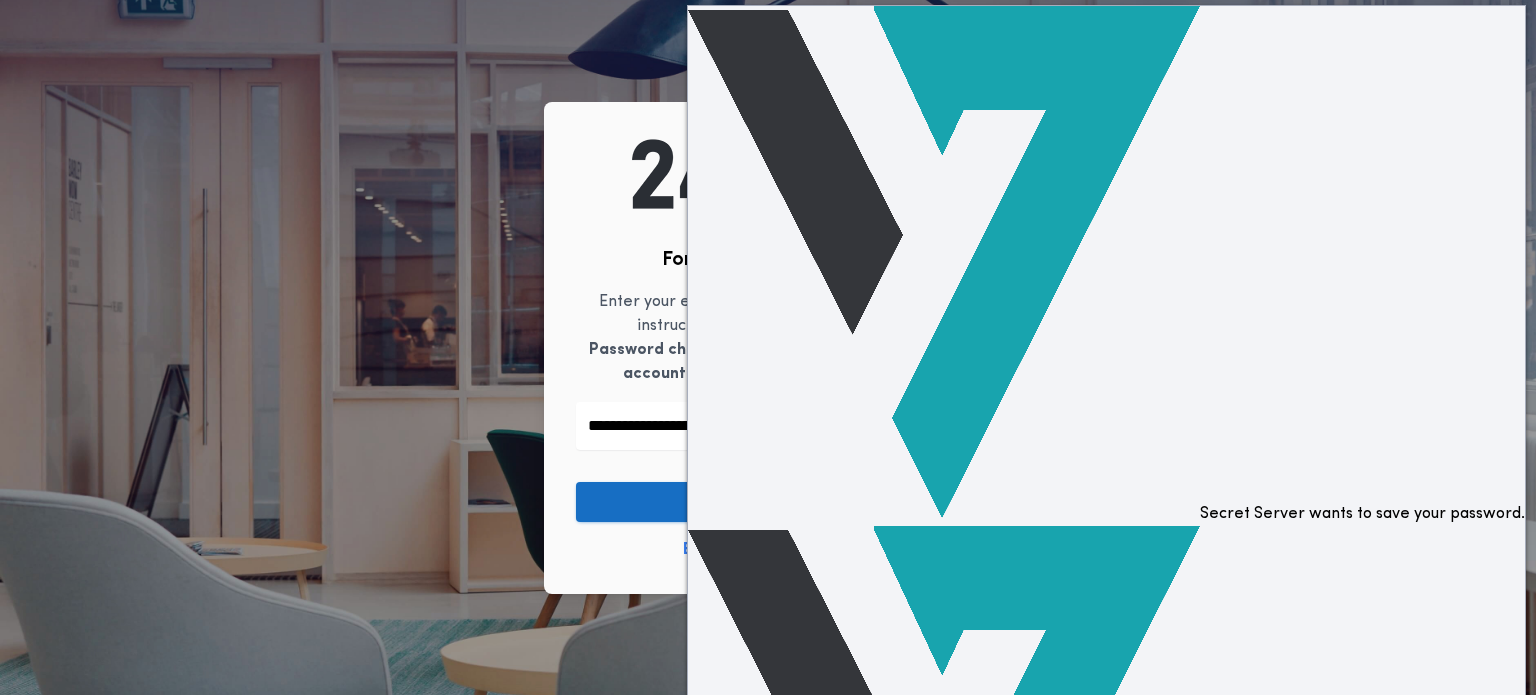 click on "Continue" at bounding box center [768, 502] 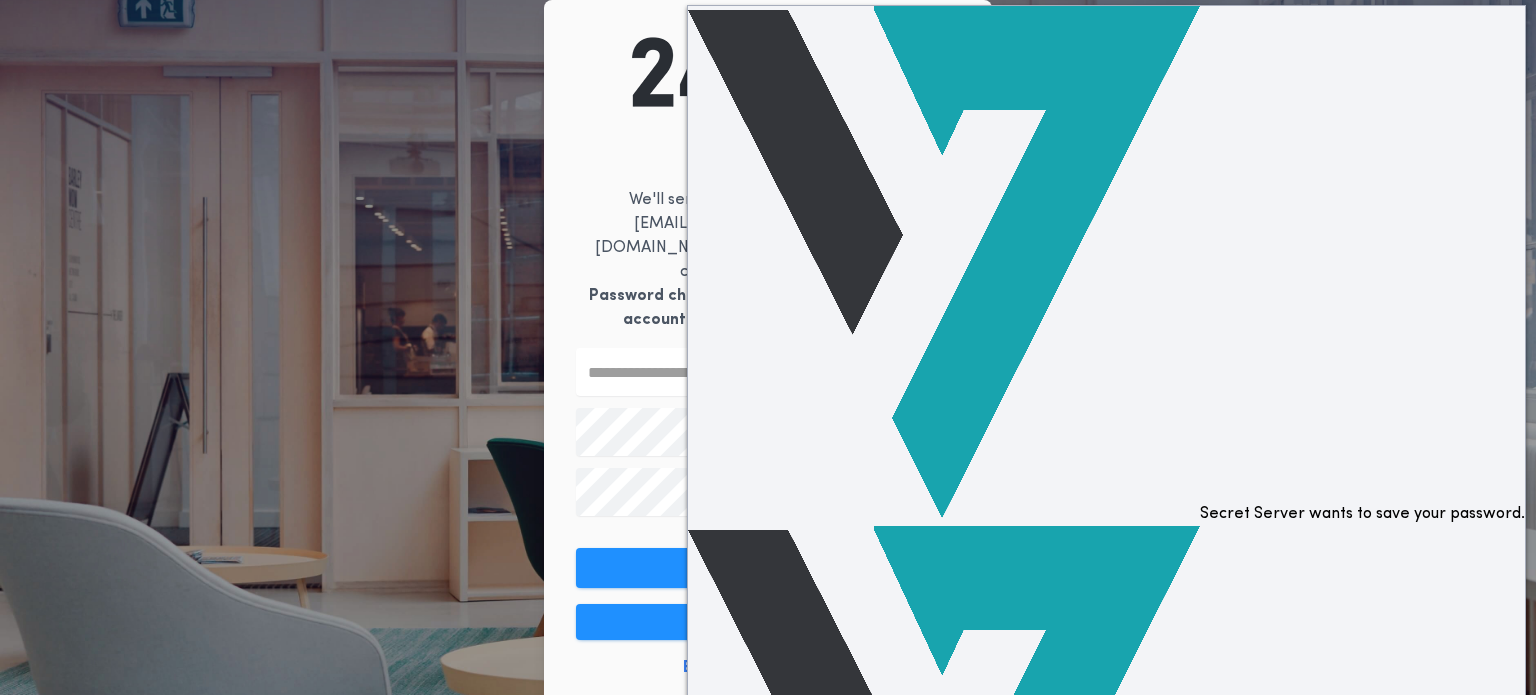 click on "Not Now" at bounding box center (721, 1081) 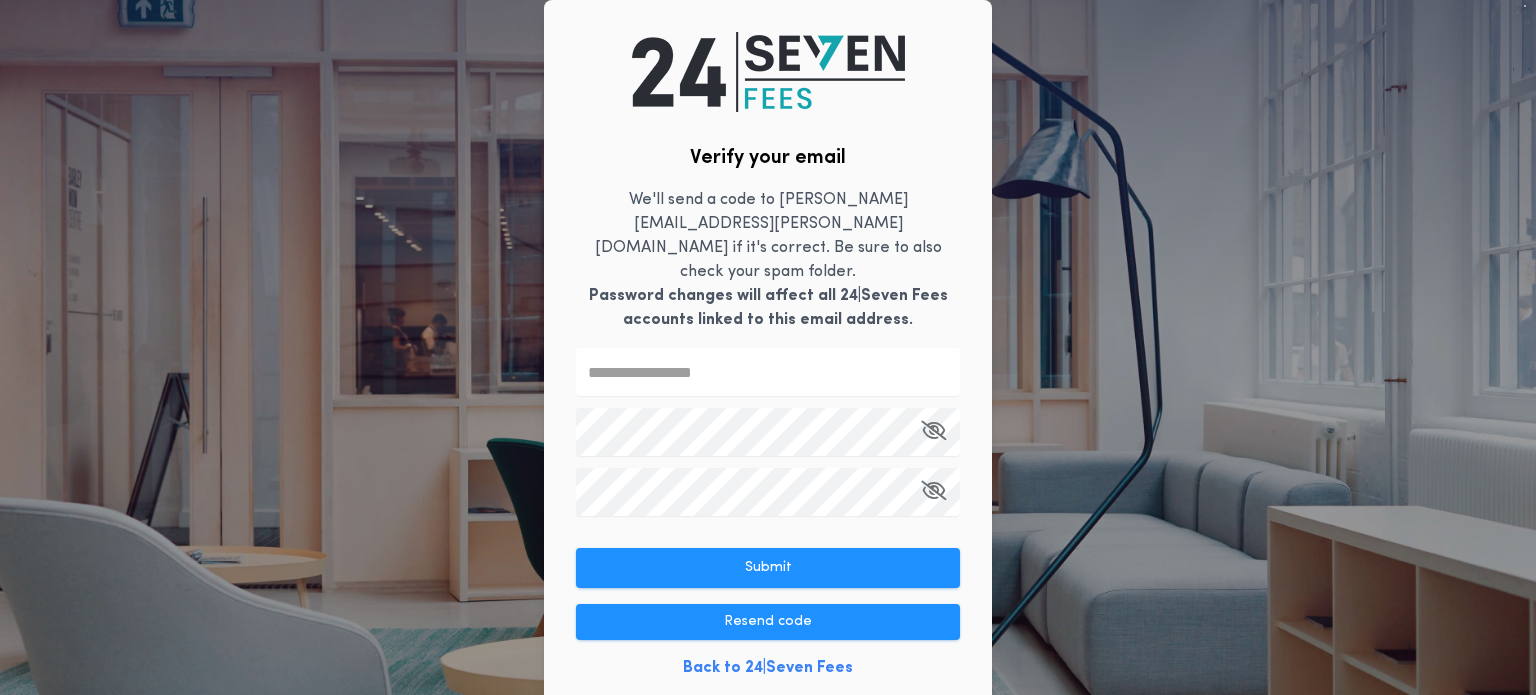 click at bounding box center (768, 372) 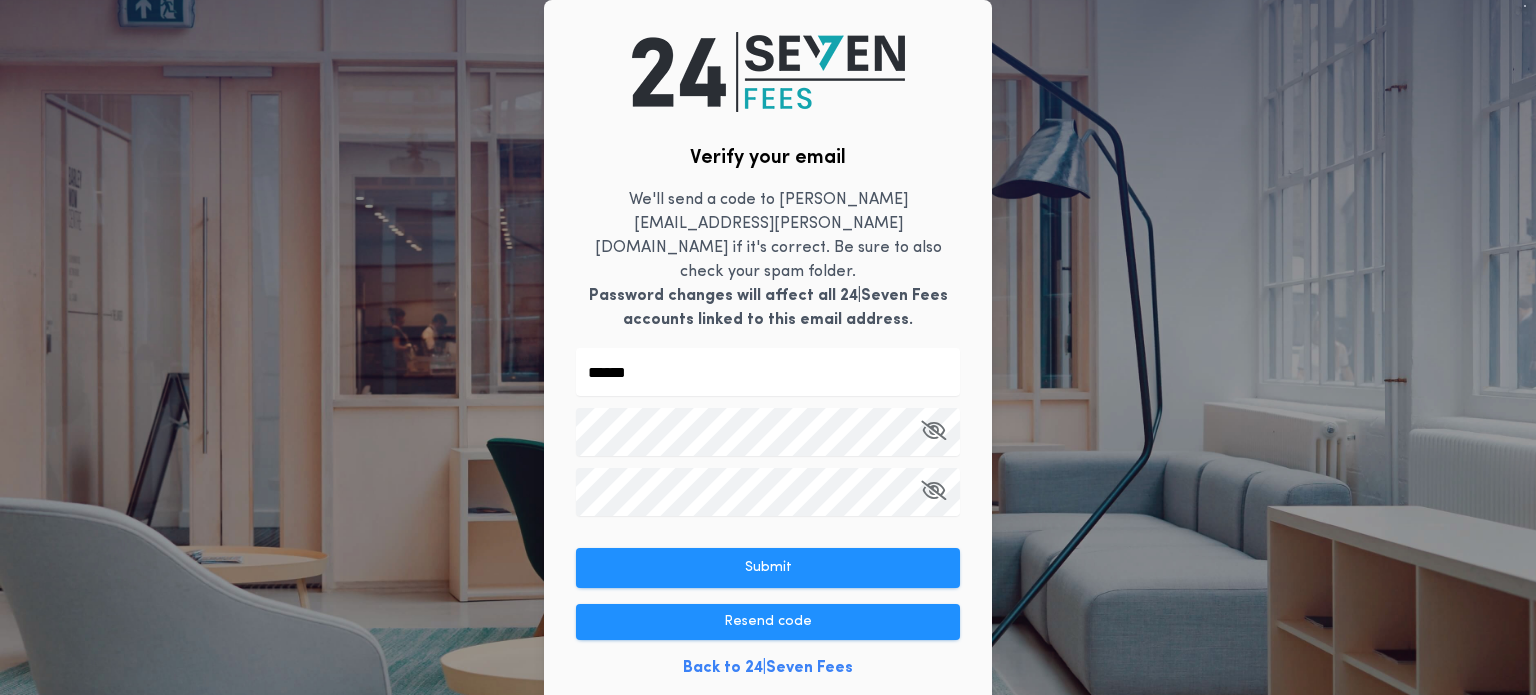 type on "******" 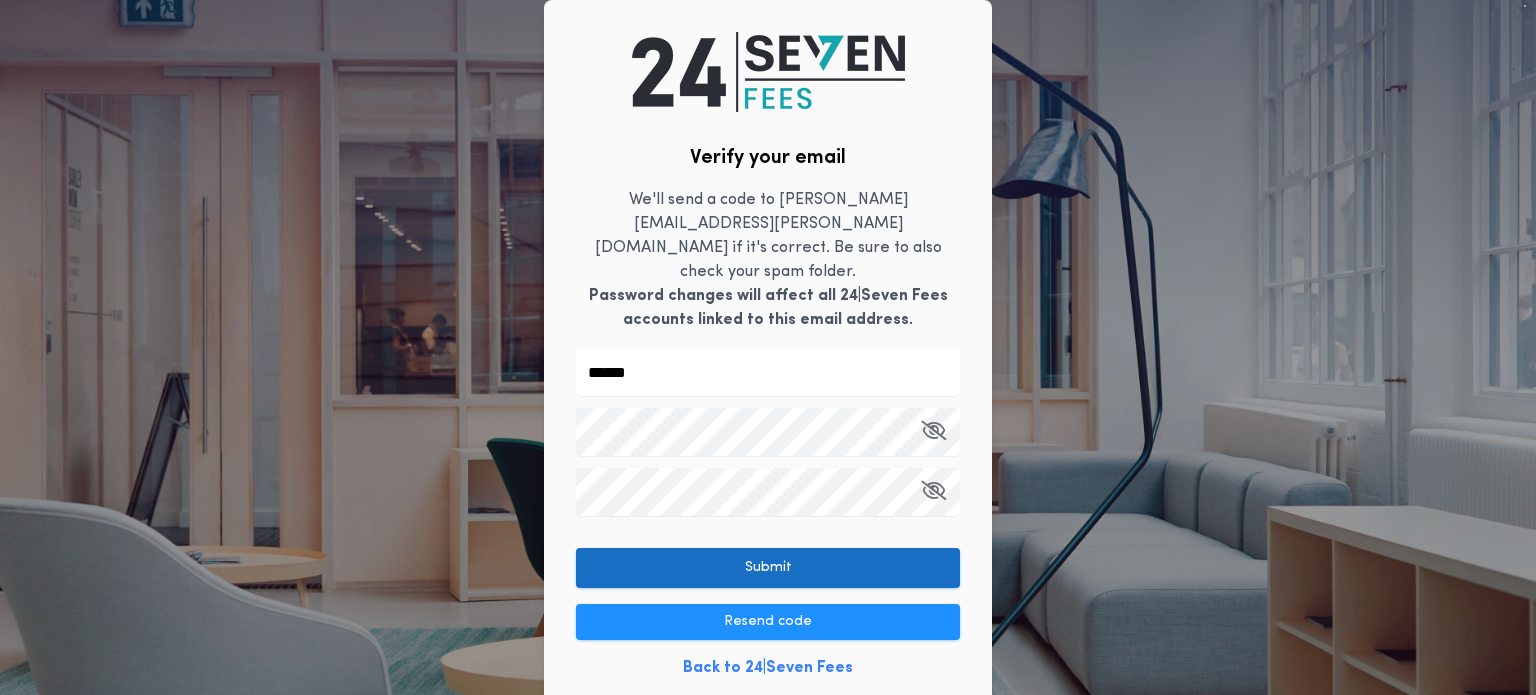 click on "Submit" at bounding box center (768, 568) 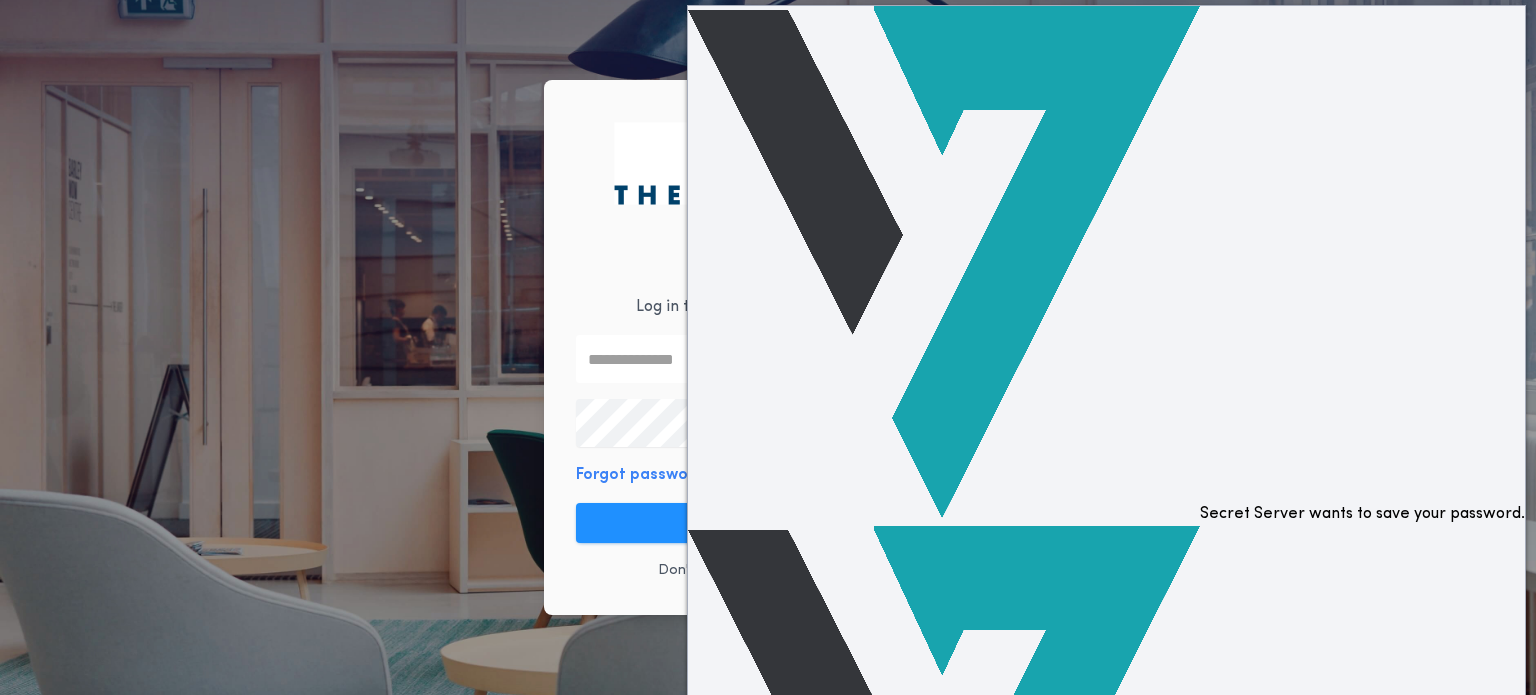 click on "OK" at bounding box center [705, 1129] 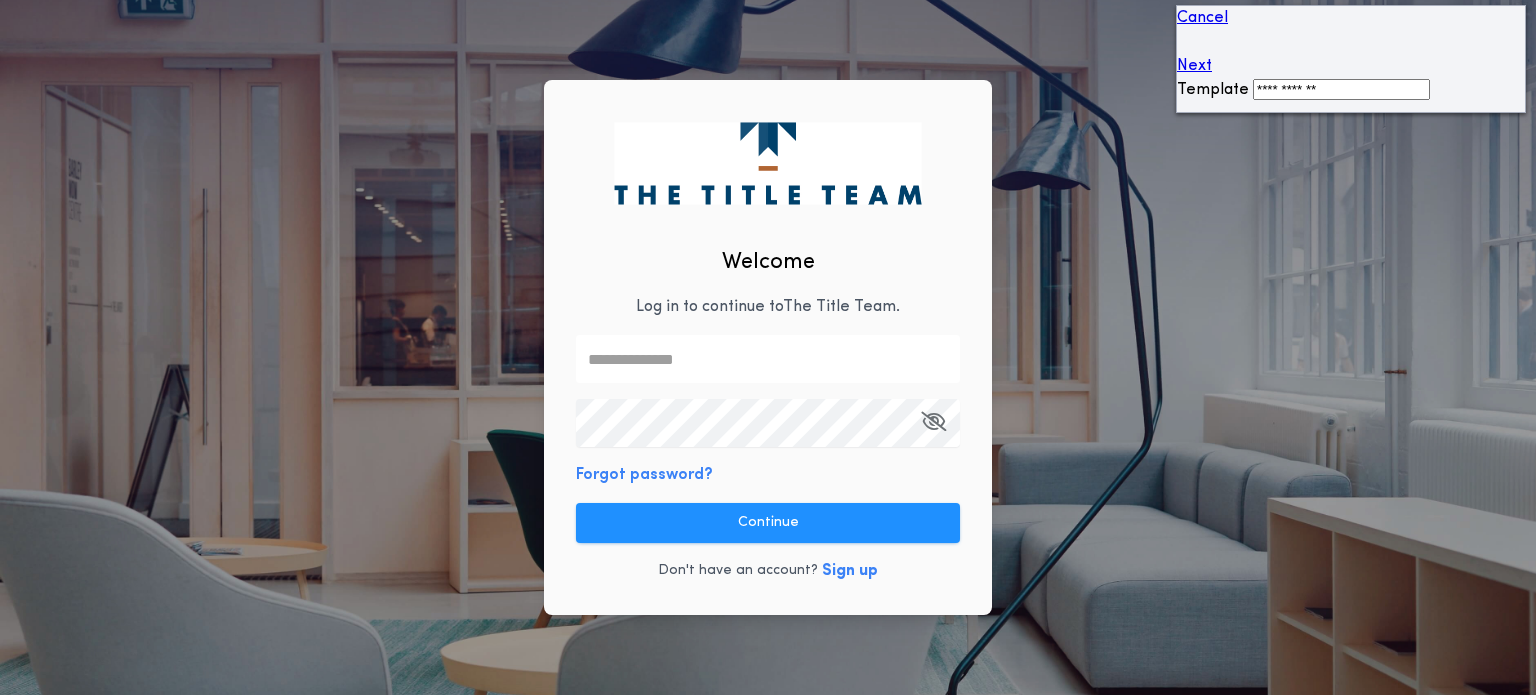 click on "Next" at bounding box center [1194, 66] 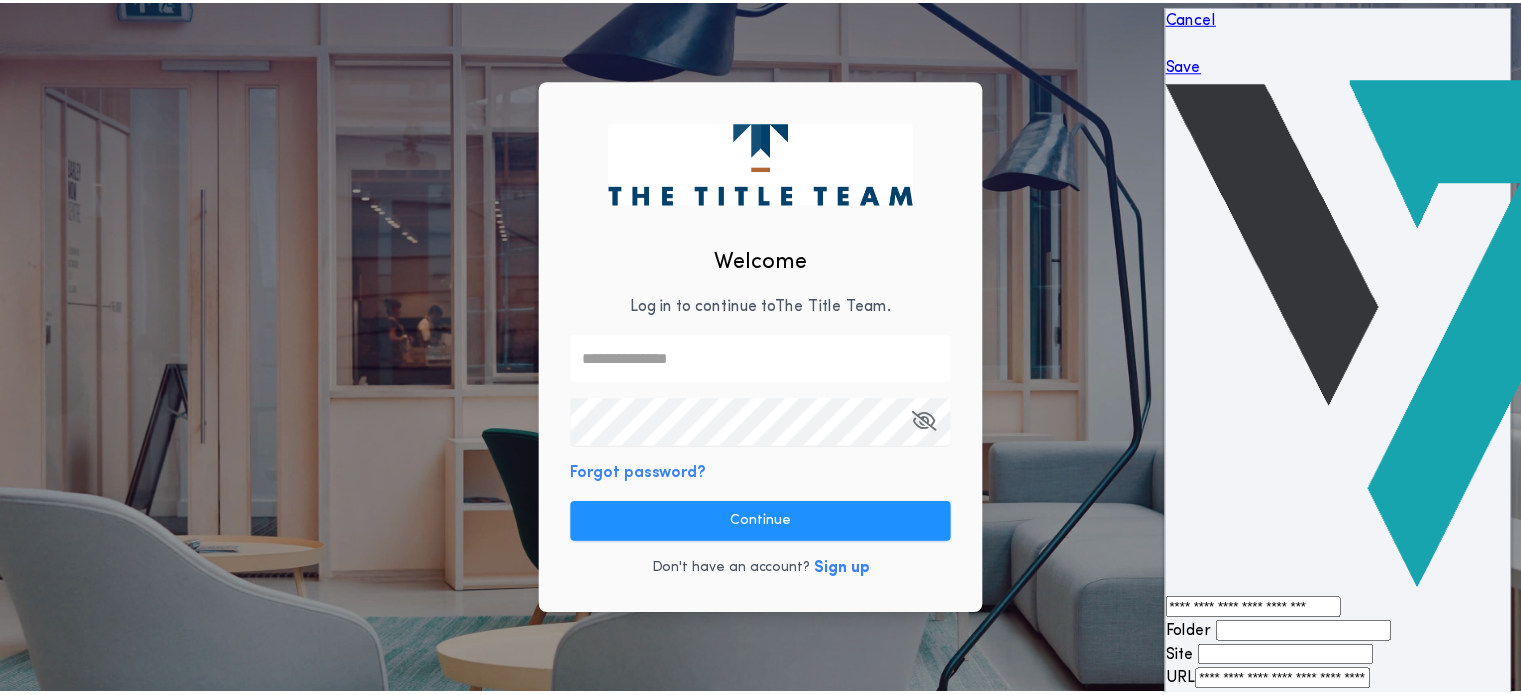scroll, scrollTop: 0, scrollLeft: 0, axis: both 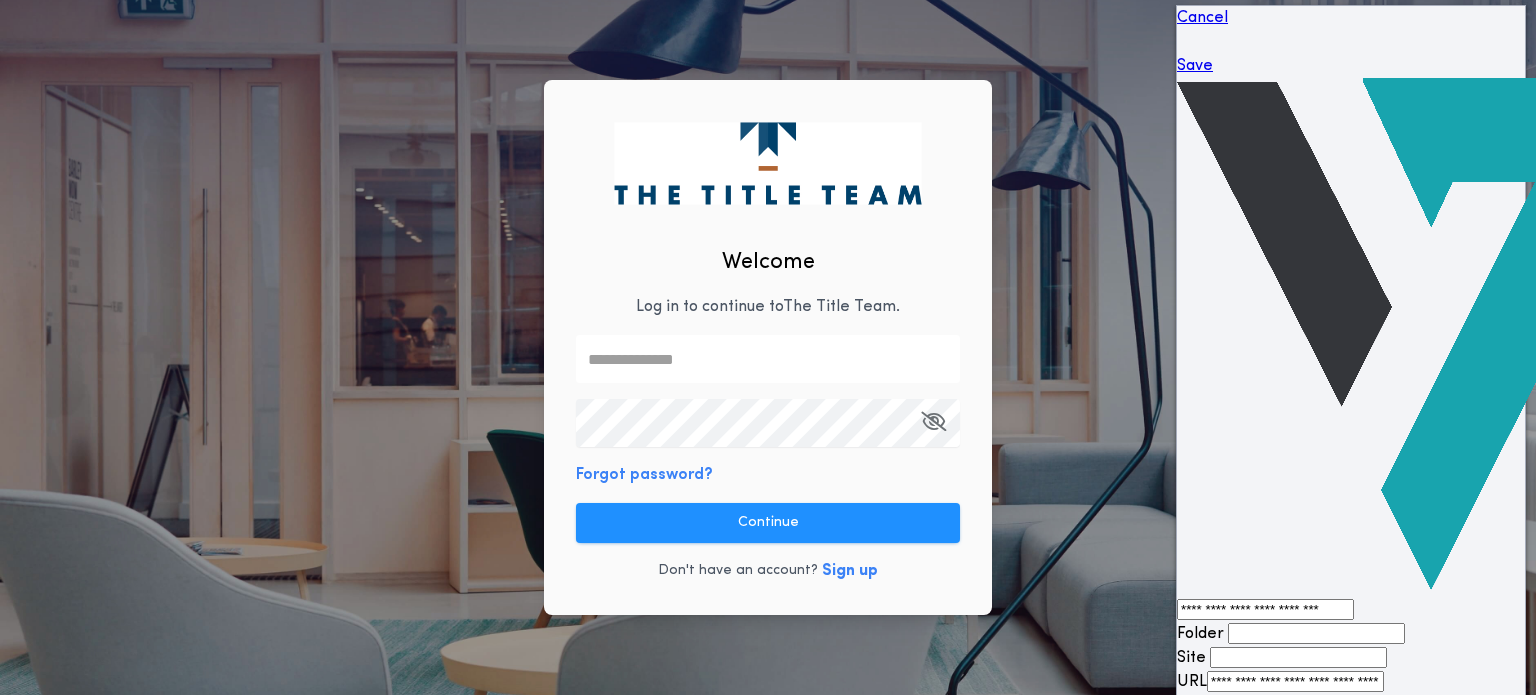 click on "Save" at bounding box center (1195, 66) 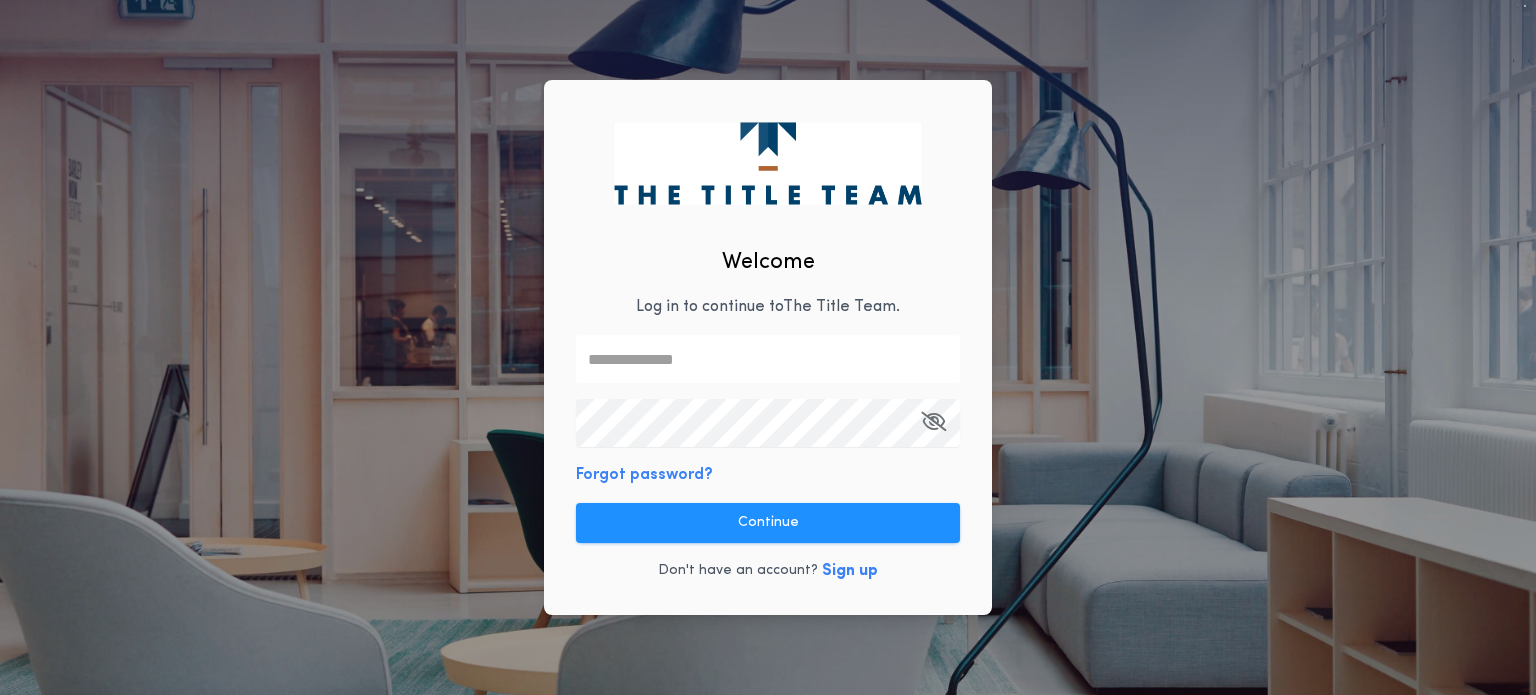 click at bounding box center [768, 359] 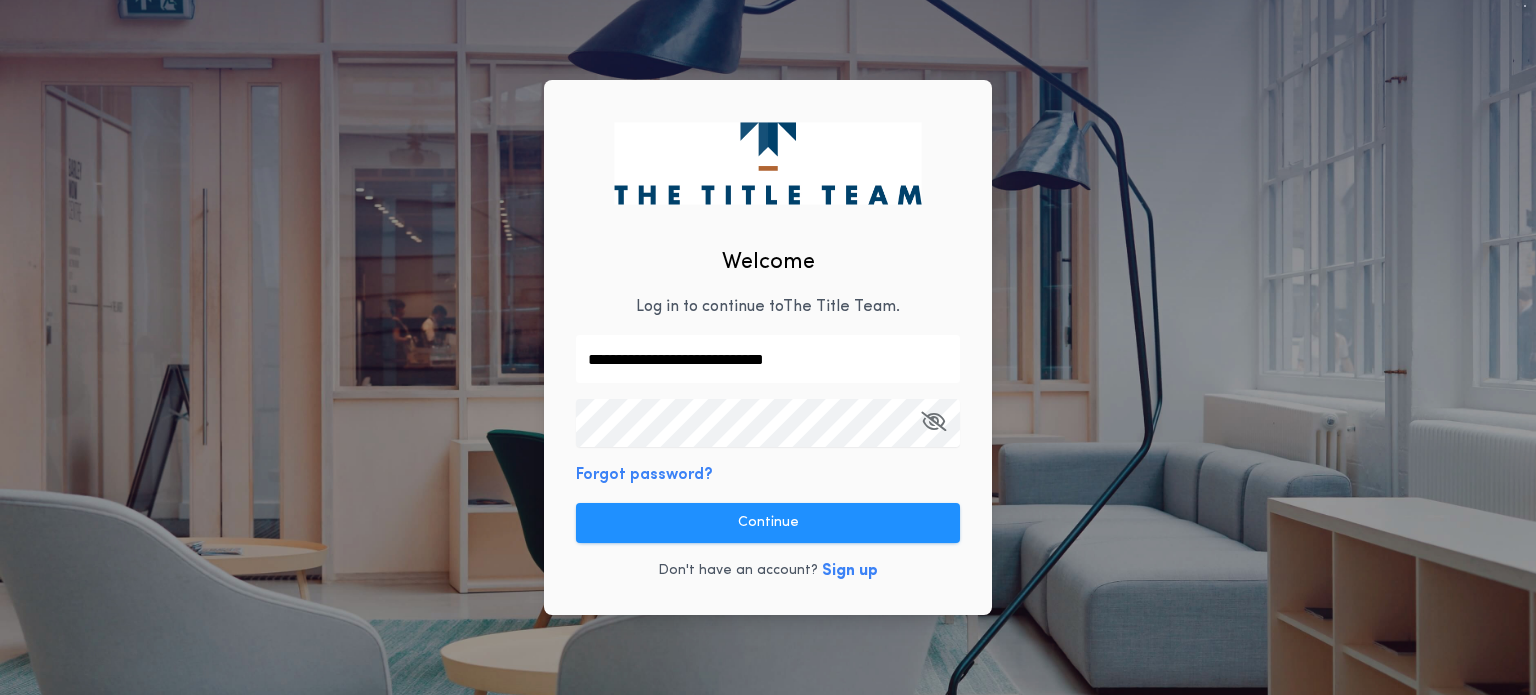 type on "**********" 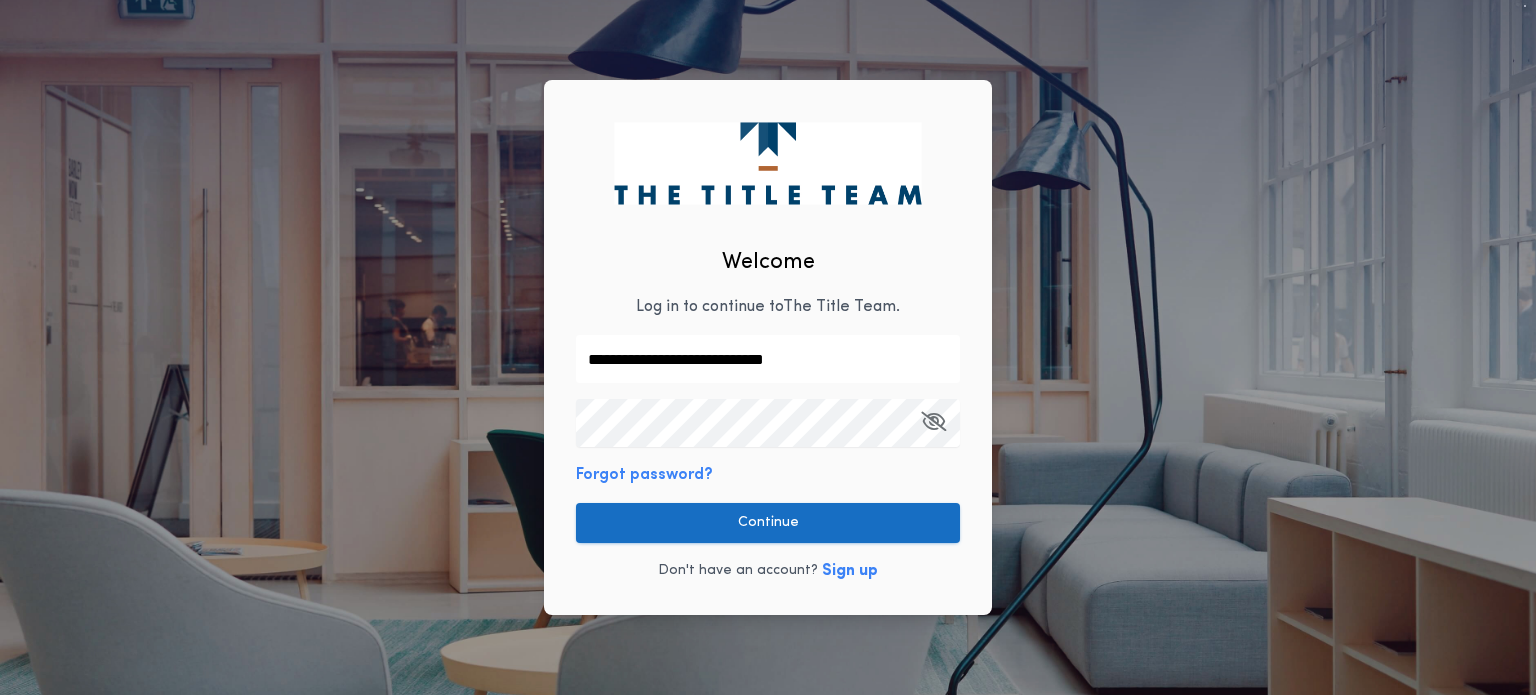 click on "Continue" at bounding box center (768, 523) 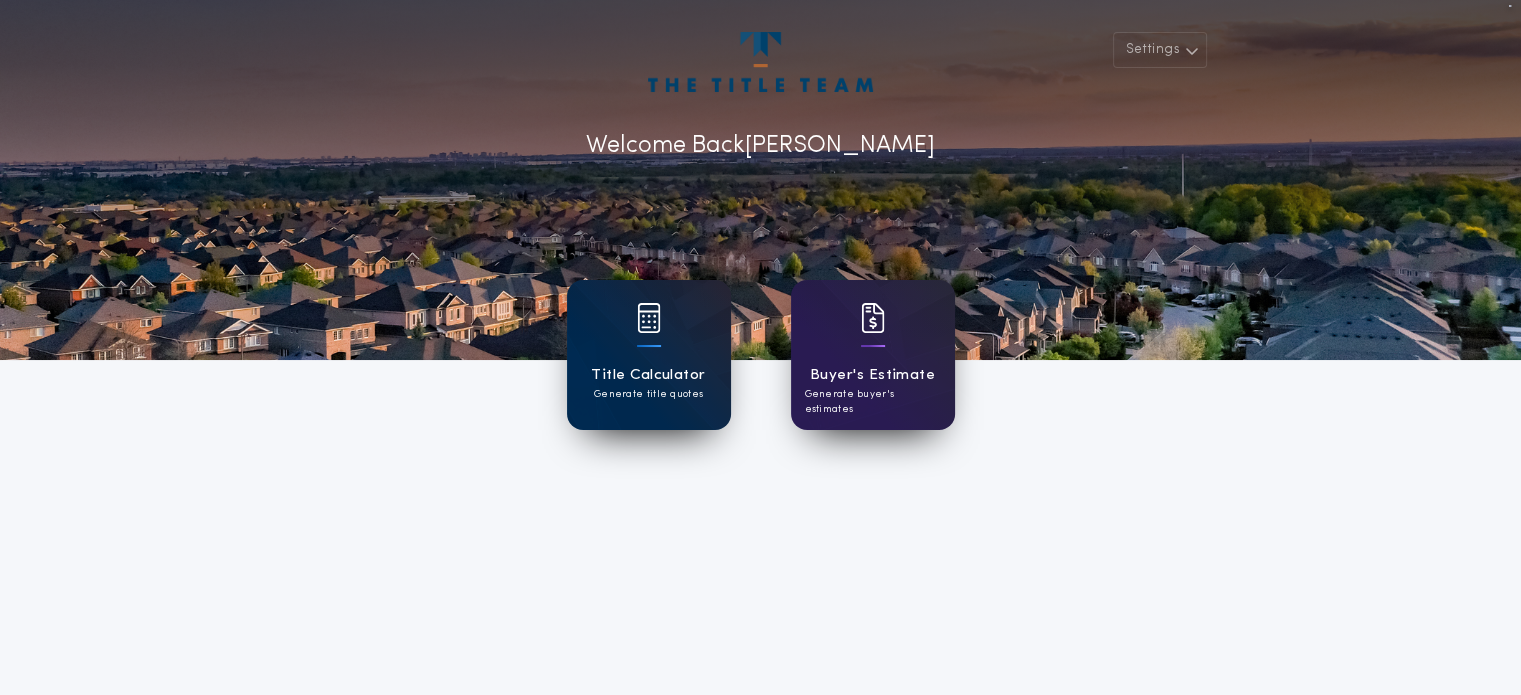 click on "Title Calculator Generate title quotes" at bounding box center [649, 355] 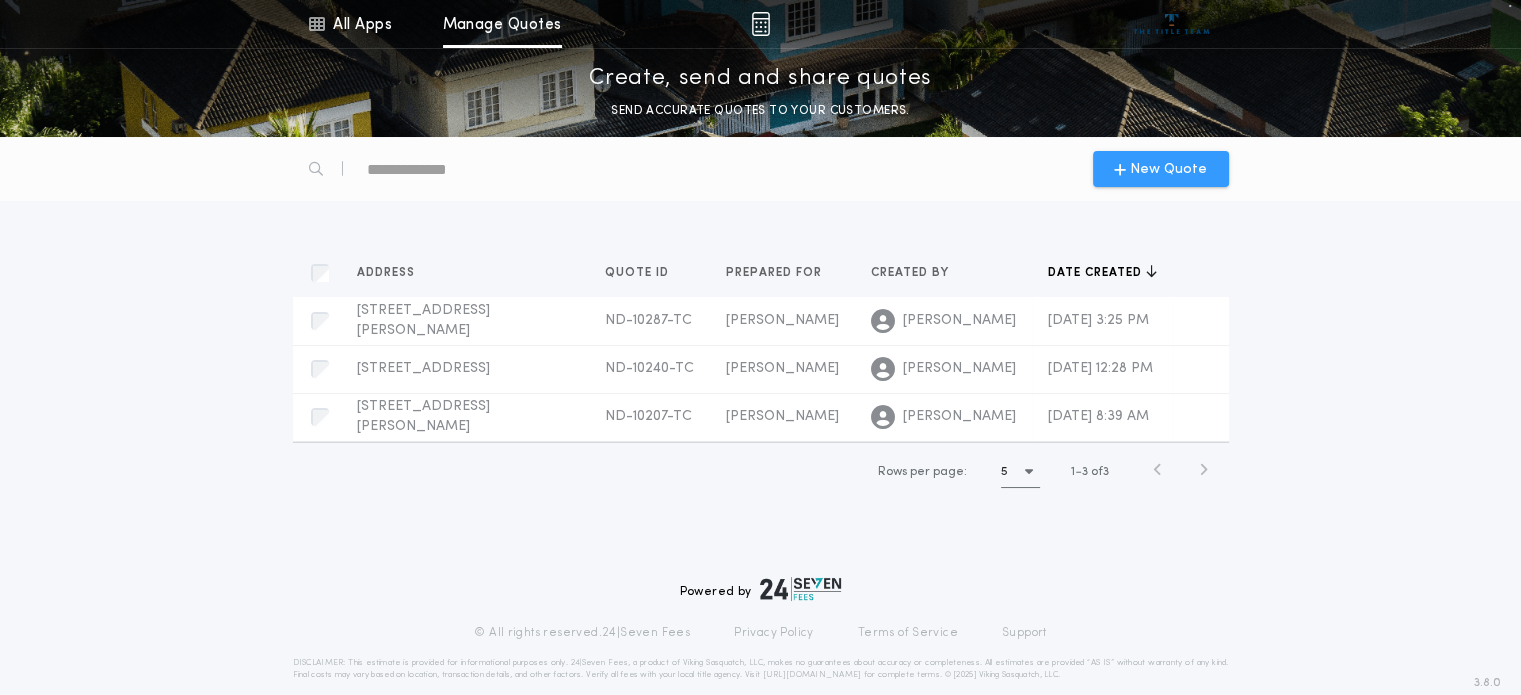 click on "New Quote" at bounding box center (1168, 169) 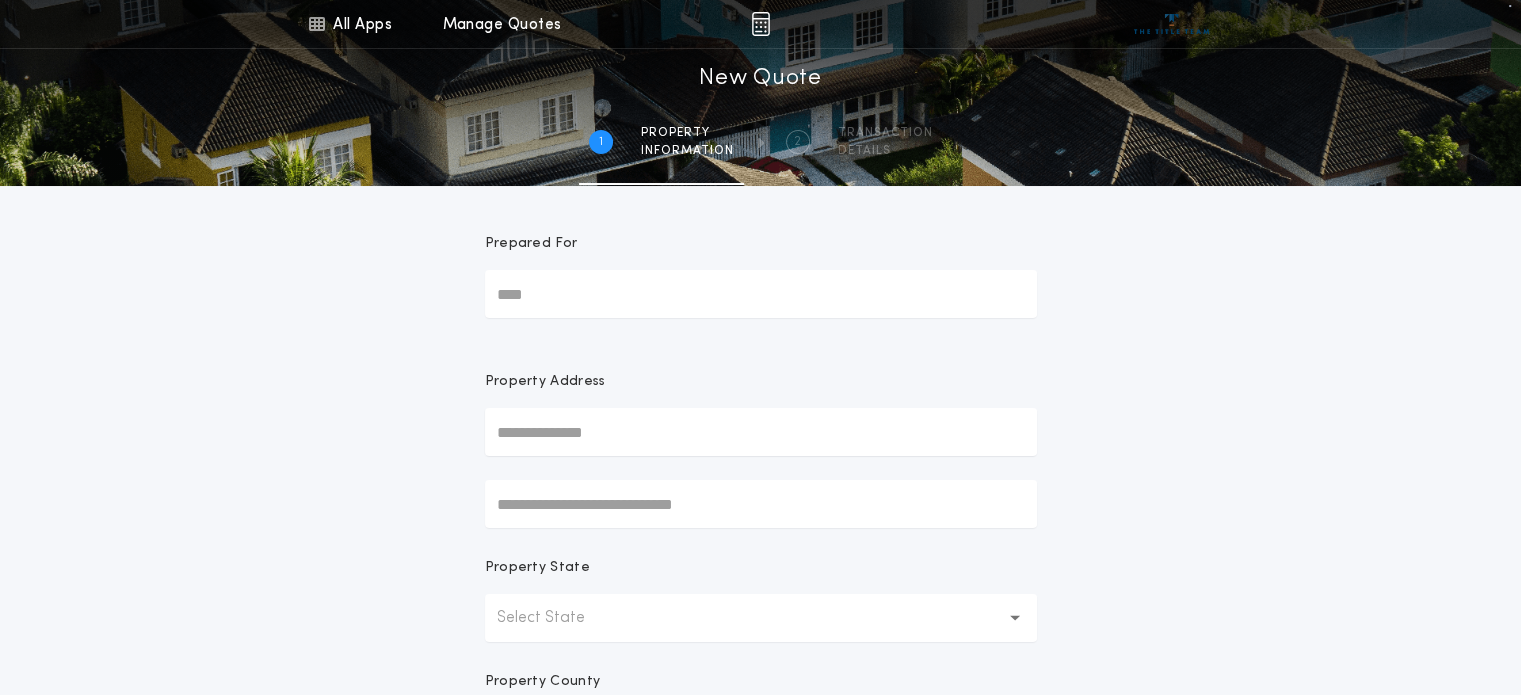 click on "Prepared For" at bounding box center (761, 294) 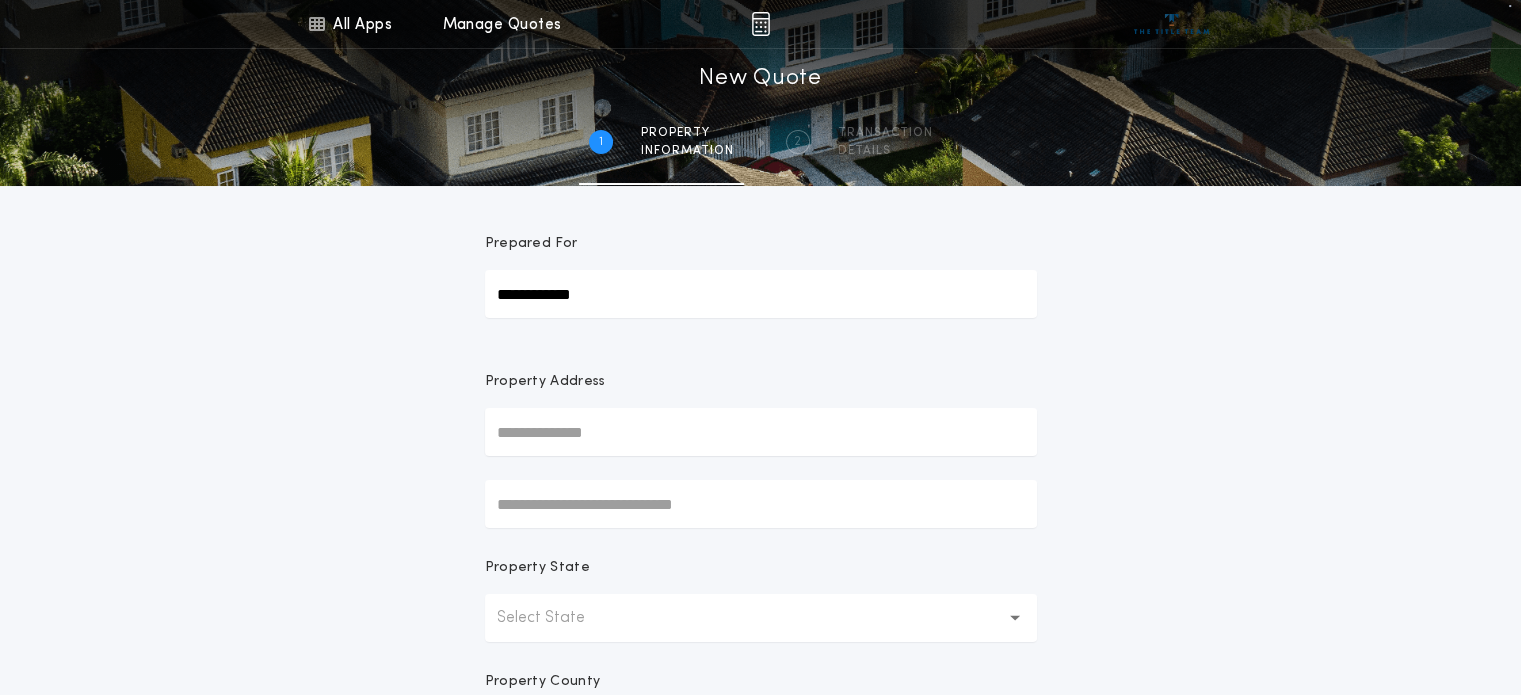 click at bounding box center (761, 432) 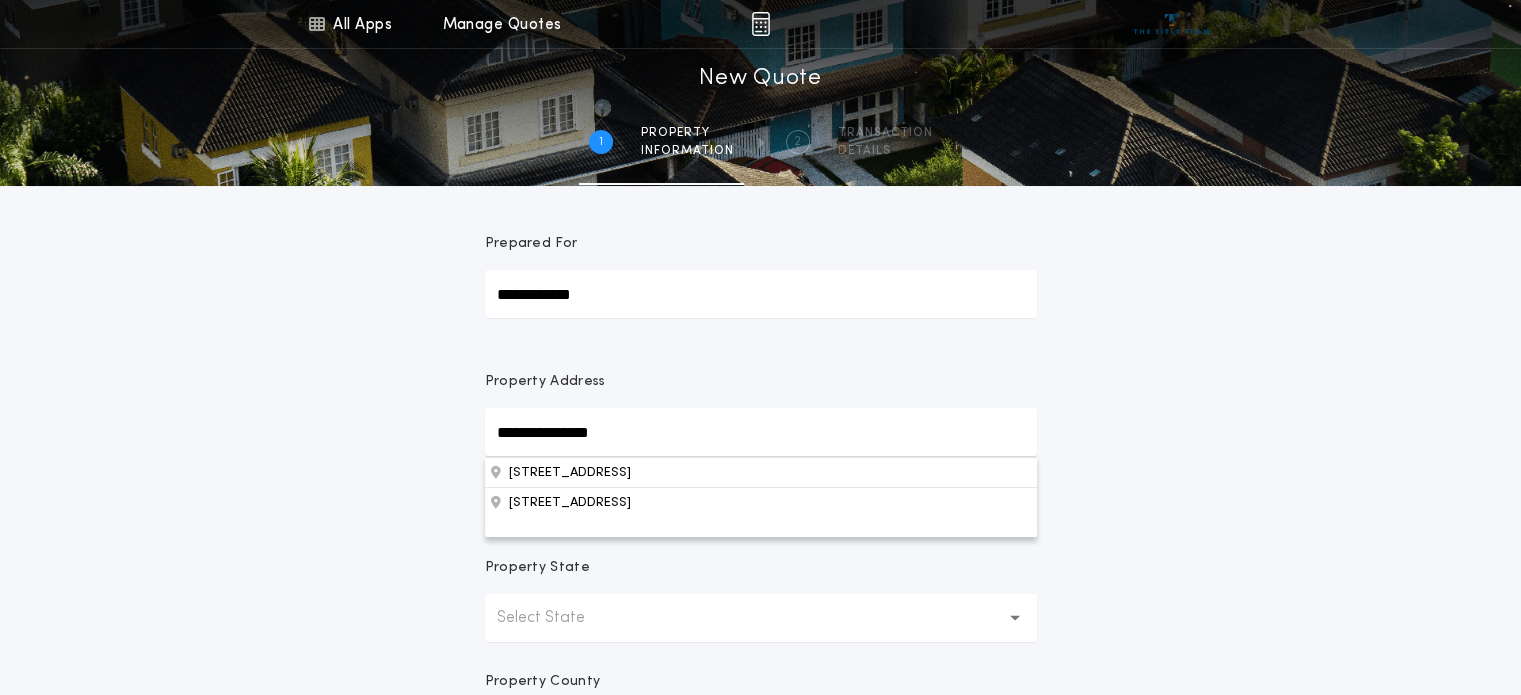 type on "**********" 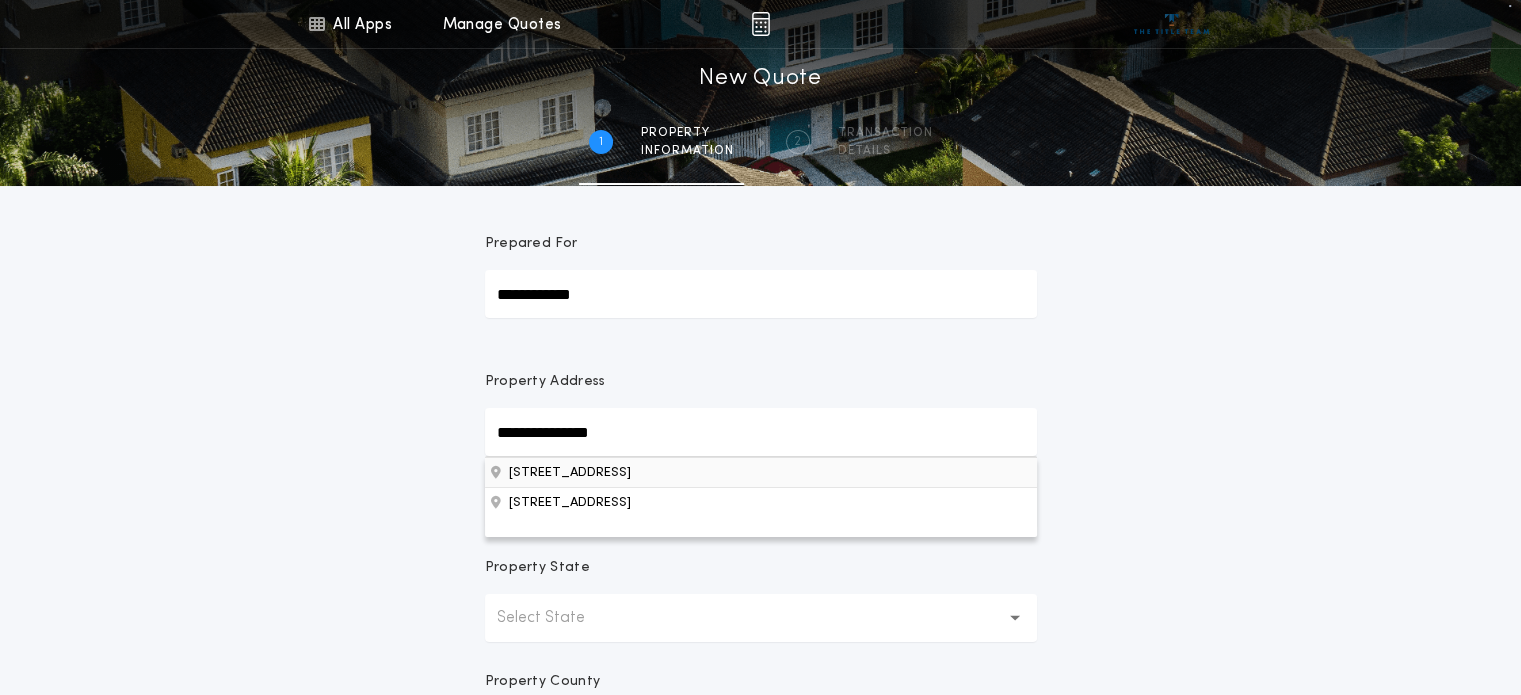 click on "[STREET_ADDRESS]" at bounding box center [761, 472] 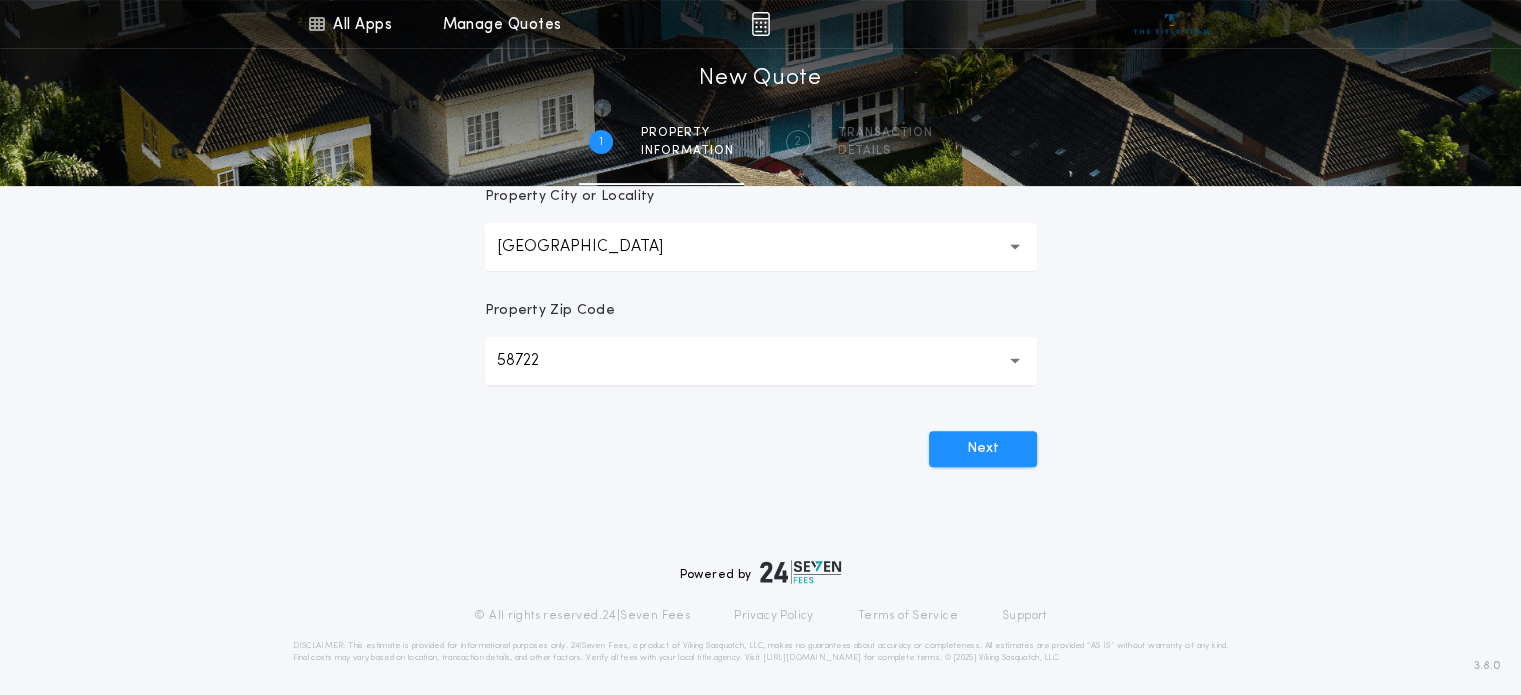 scroll, scrollTop: 600, scrollLeft: 0, axis: vertical 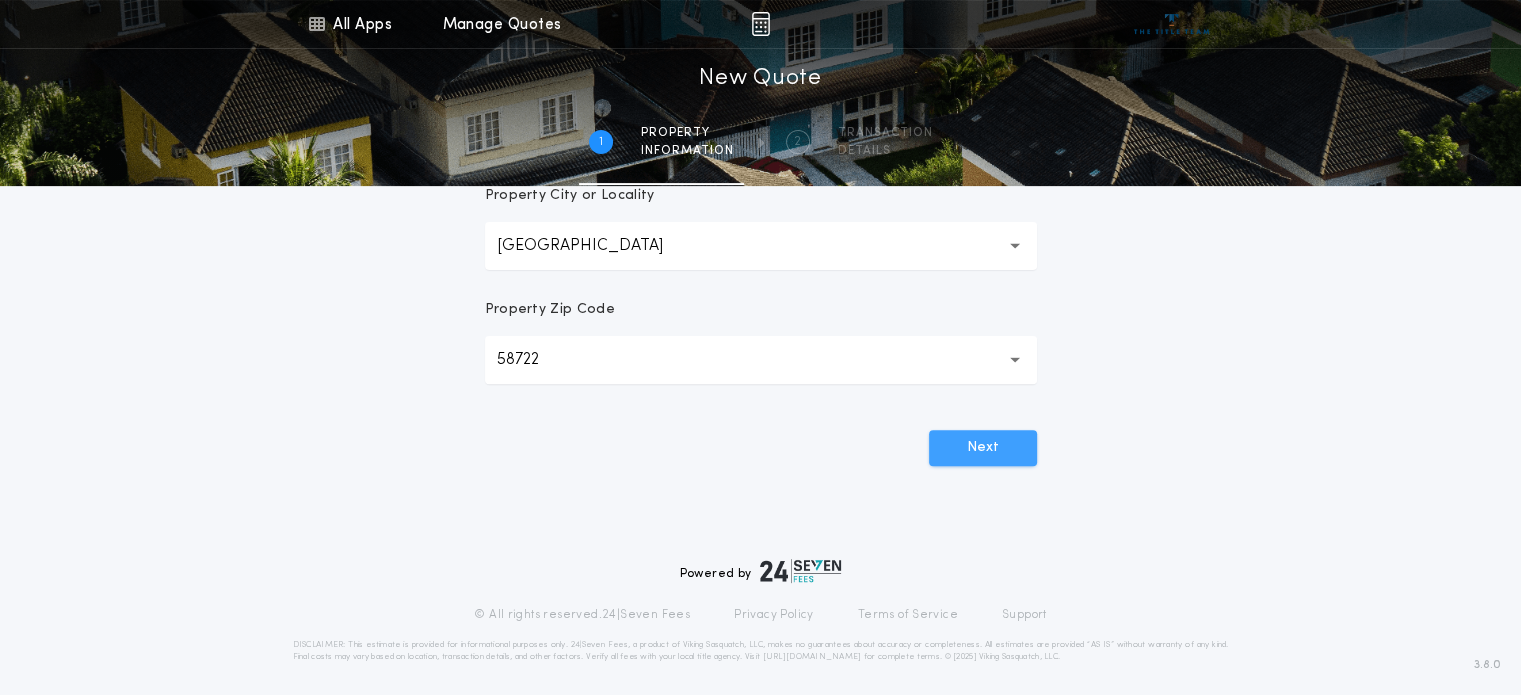 click on "Next" at bounding box center (983, 448) 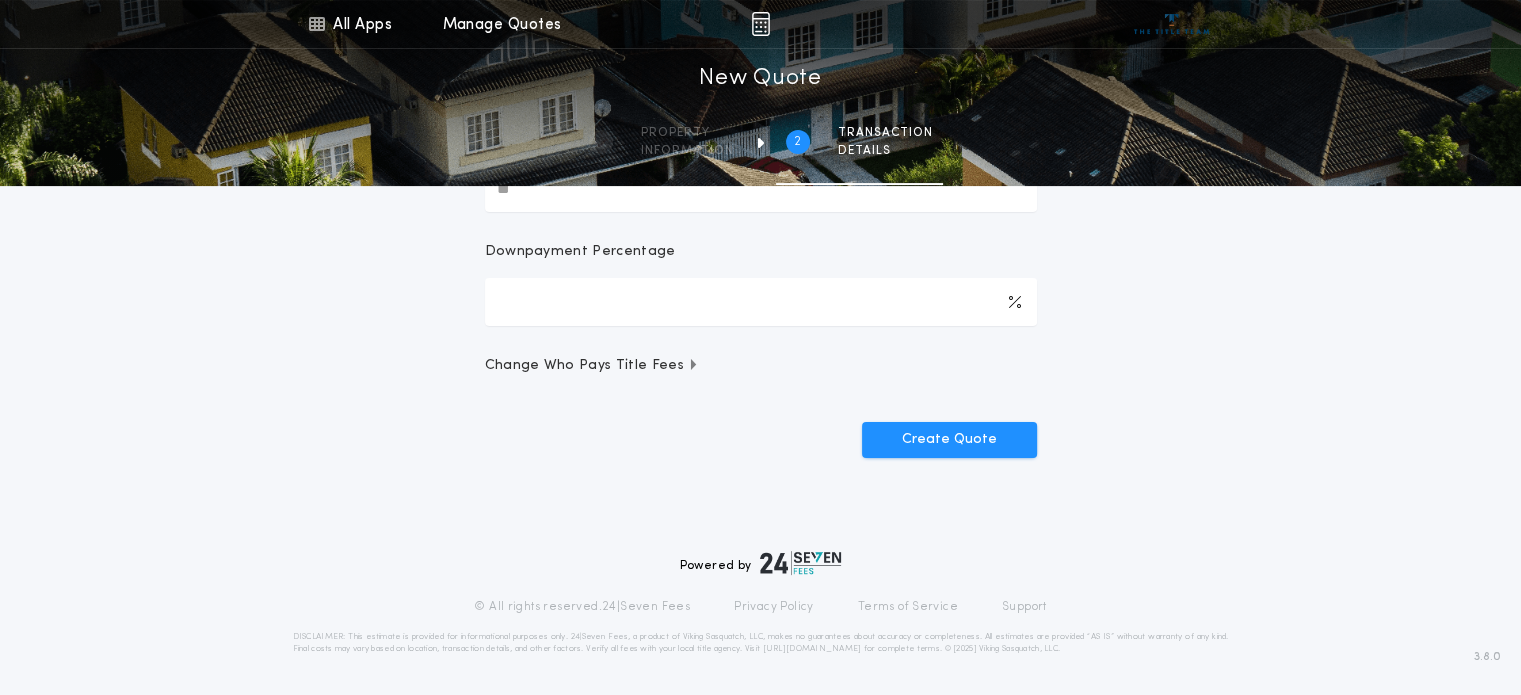 scroll, scrollTop: 0, scrollLeft: 0, axis: both 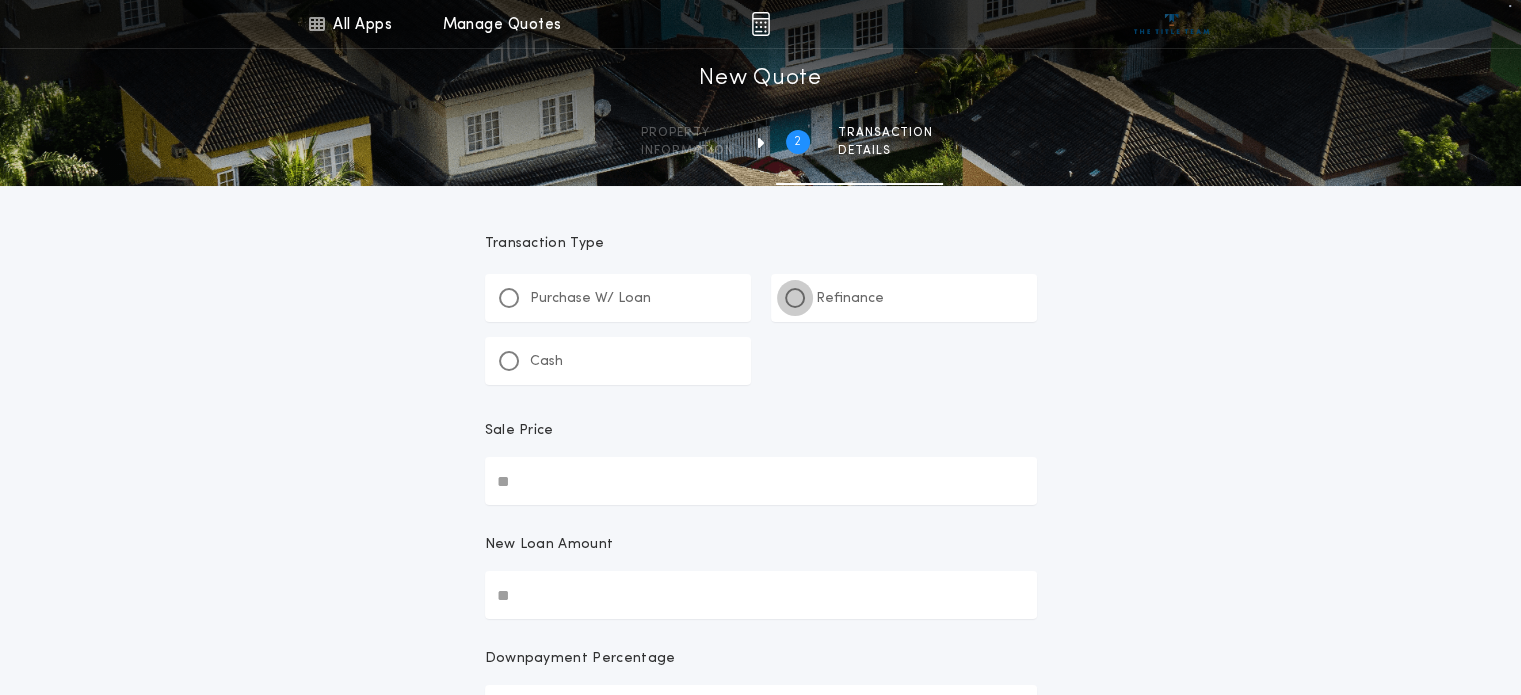 click at bounding box center (795, 298) 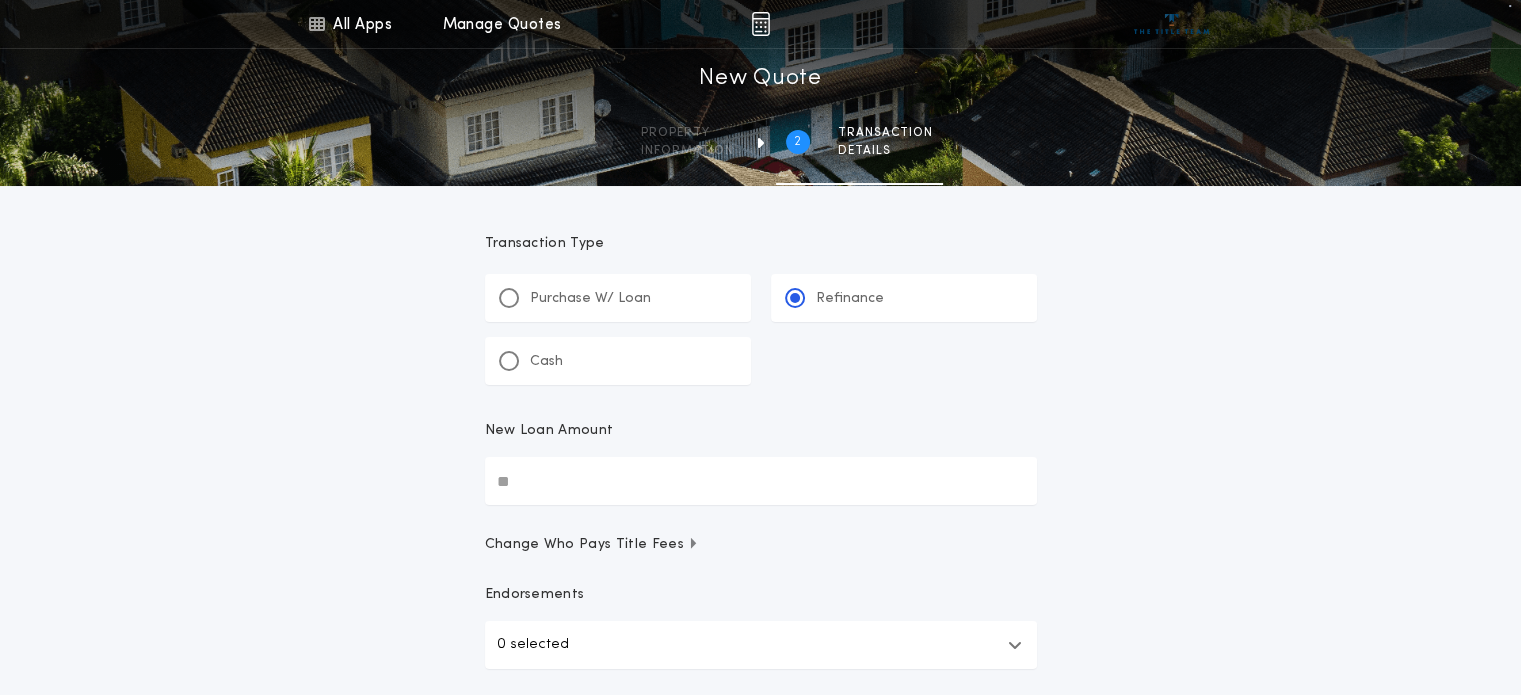 click on "New Loan Amount" at bounding box center [761, 481] 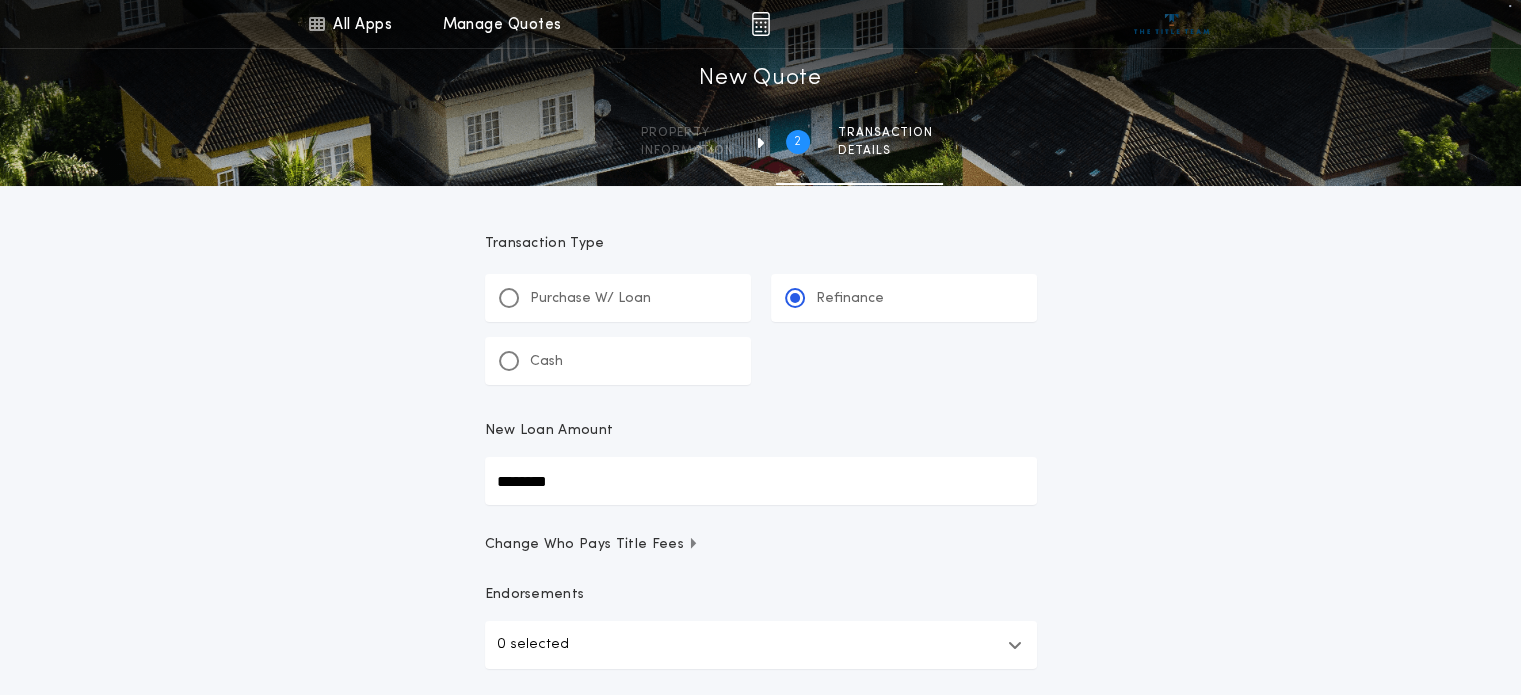 type on "********" 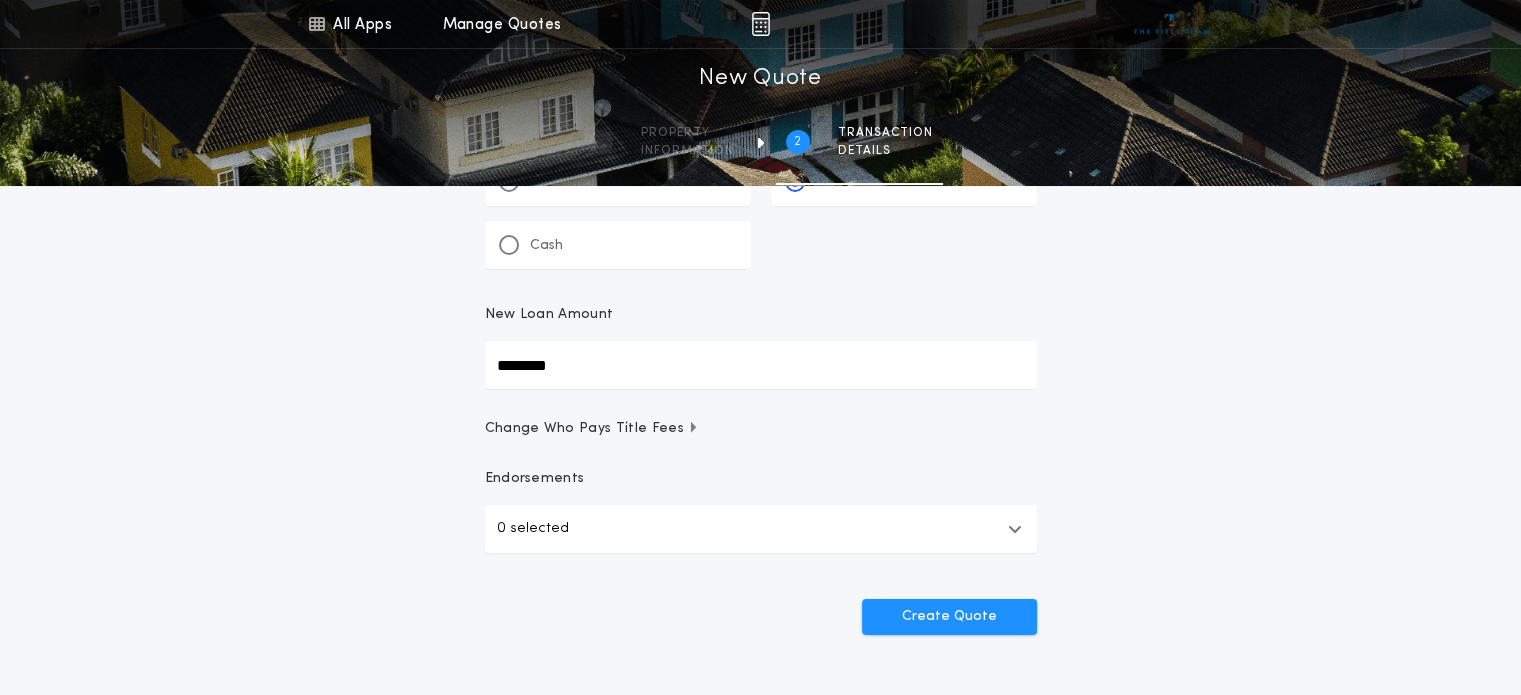 scroll, scrollTop: 292, scrollLeft: 0, axis: vertical 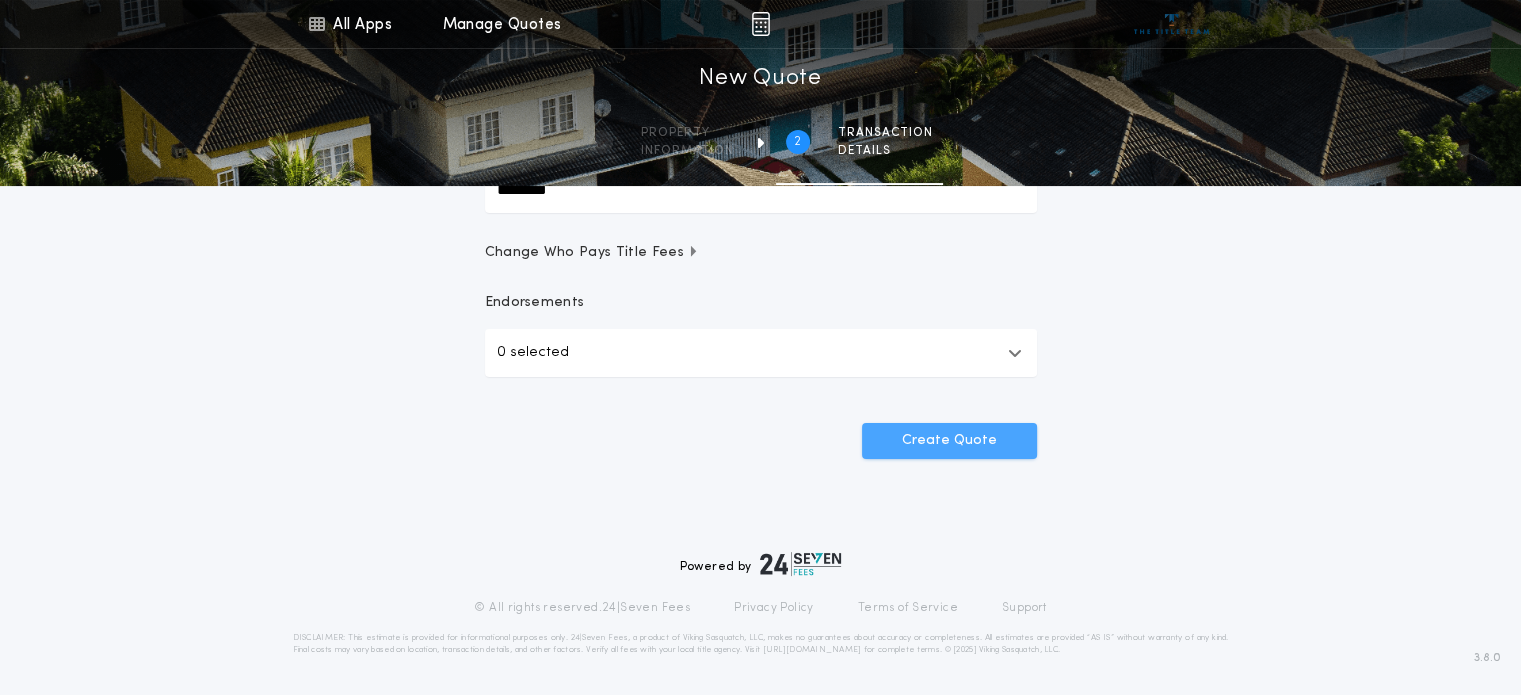 click on "Create Quote" at bounding box center [949, 441] 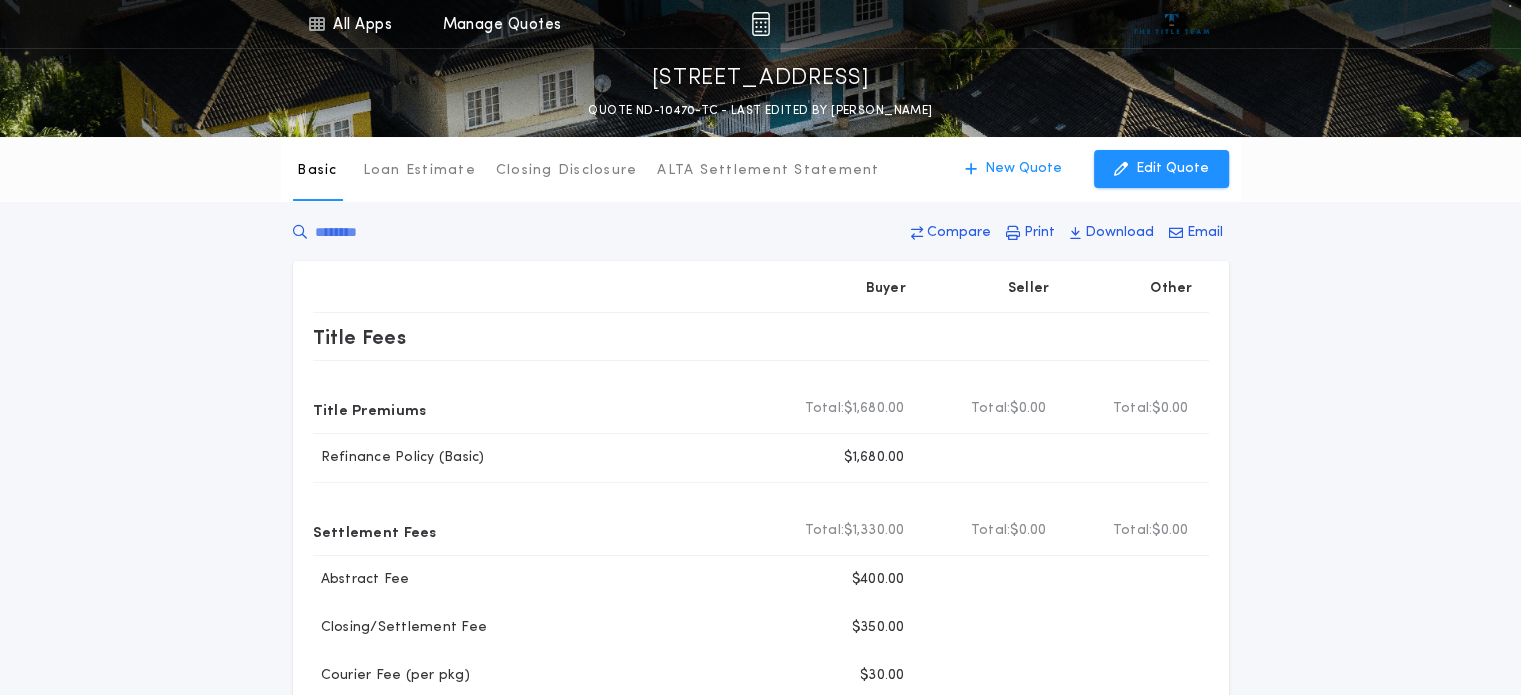 scroll, scrollTop: 0, scrollLeft: 0, axis: both 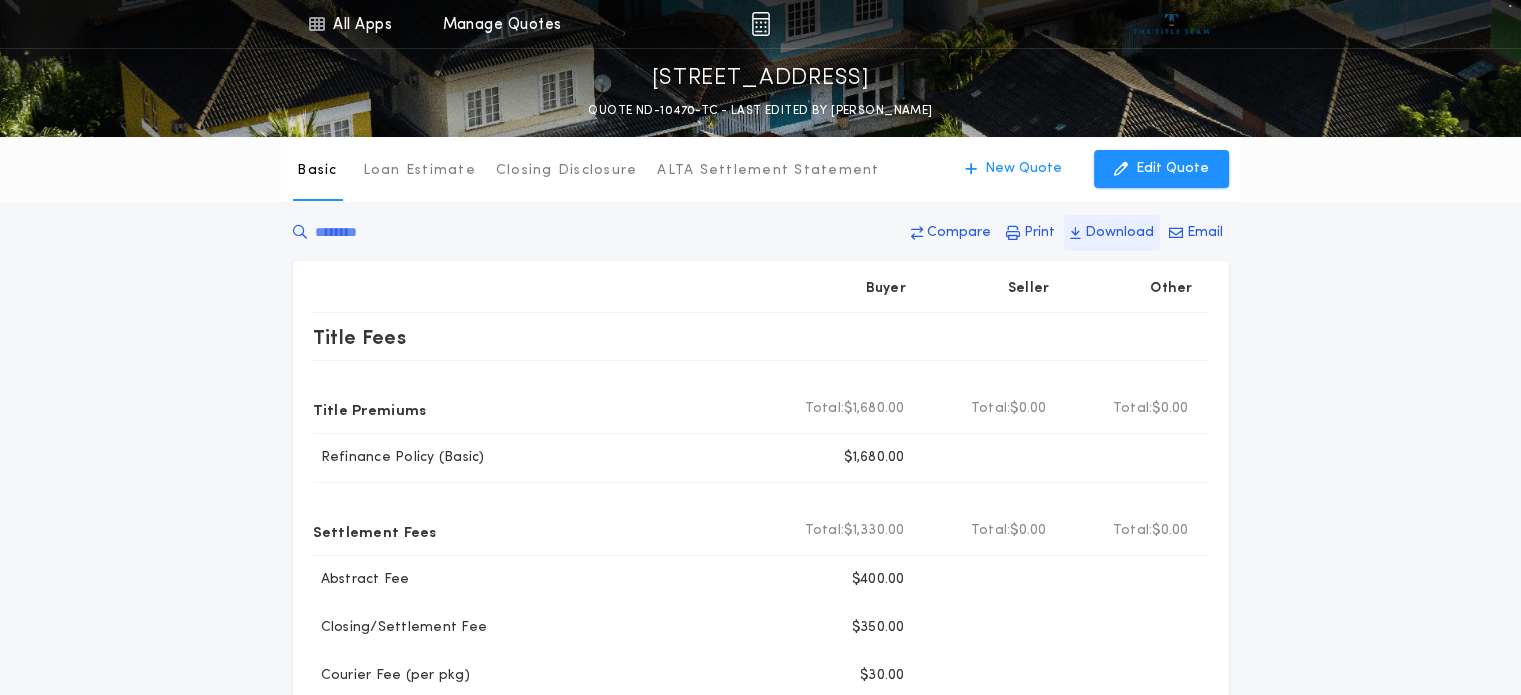 click on "Download" at bounding box center [1119, 233] 